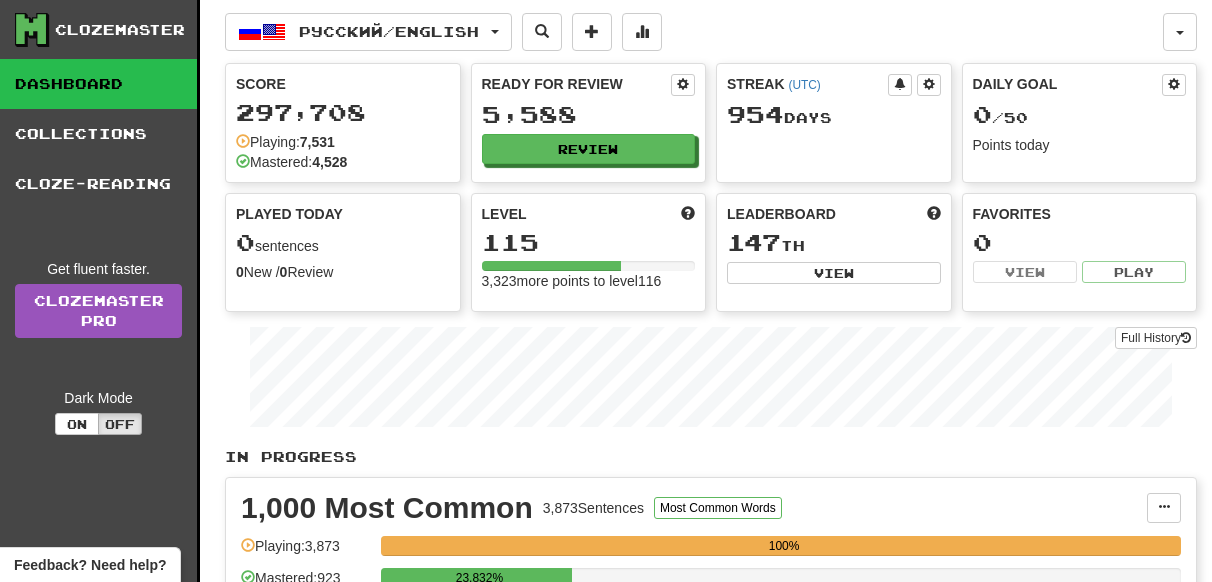 scroll, scrollTop: 0, scrollLeft: 0, axis: both 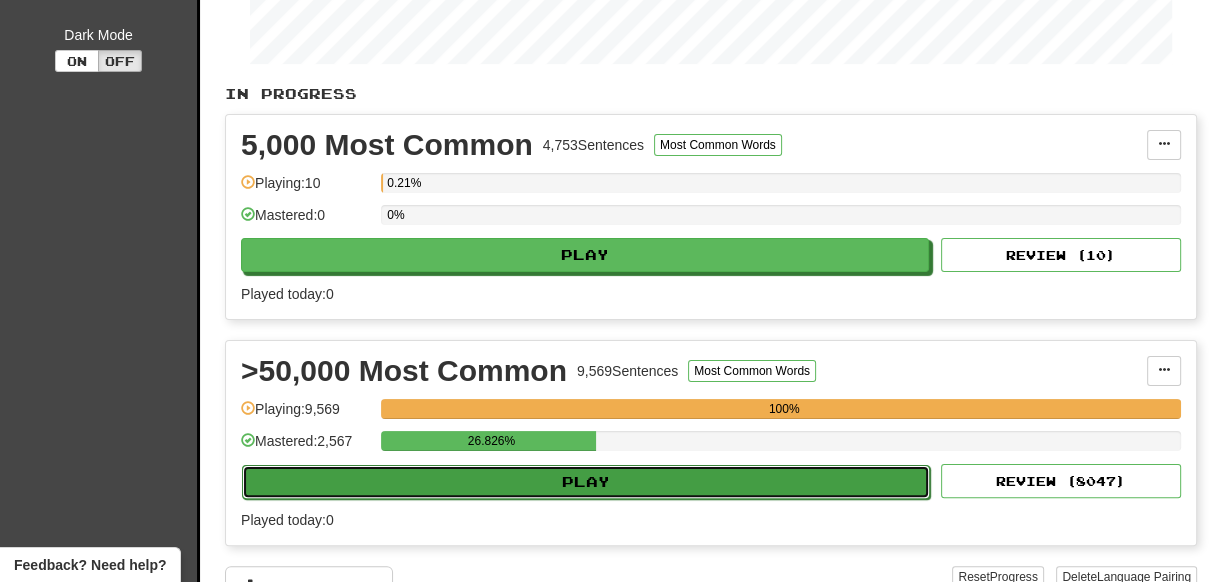 click on "Play" at bounding box center [586, 482] 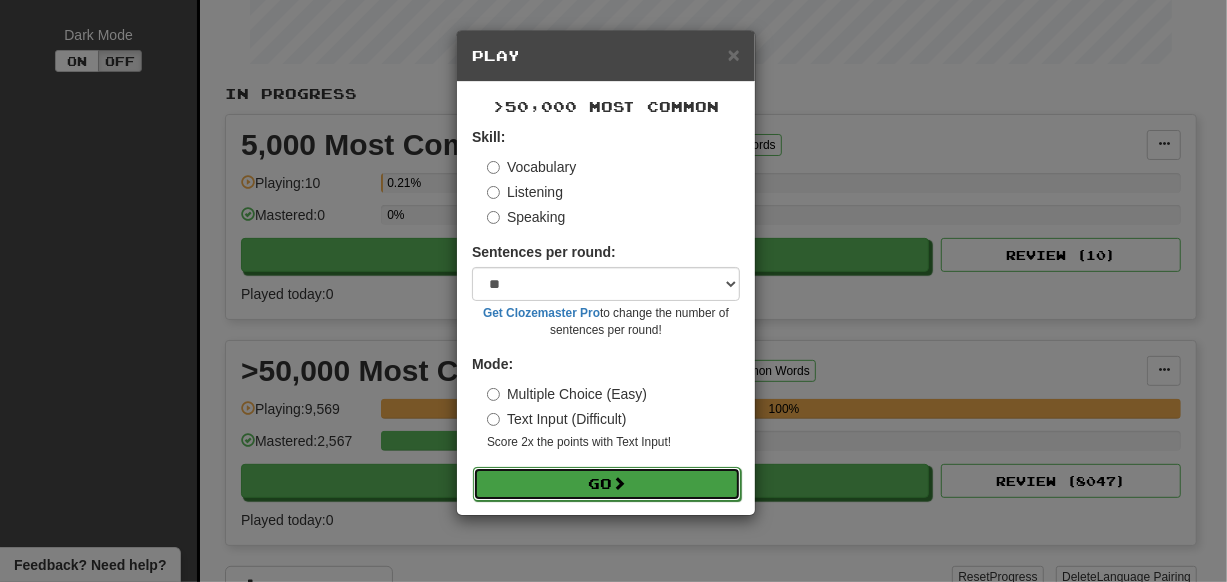 click at bounding box center (619, 483) 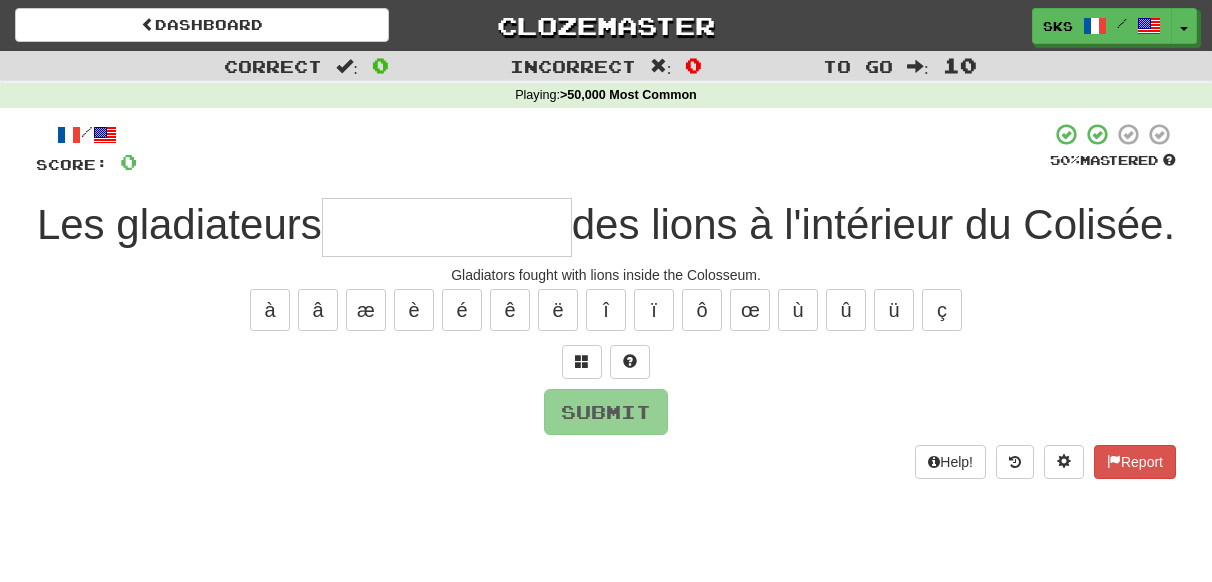 scroll, scrollTop: 0, scrollLeft: 0, axis: both 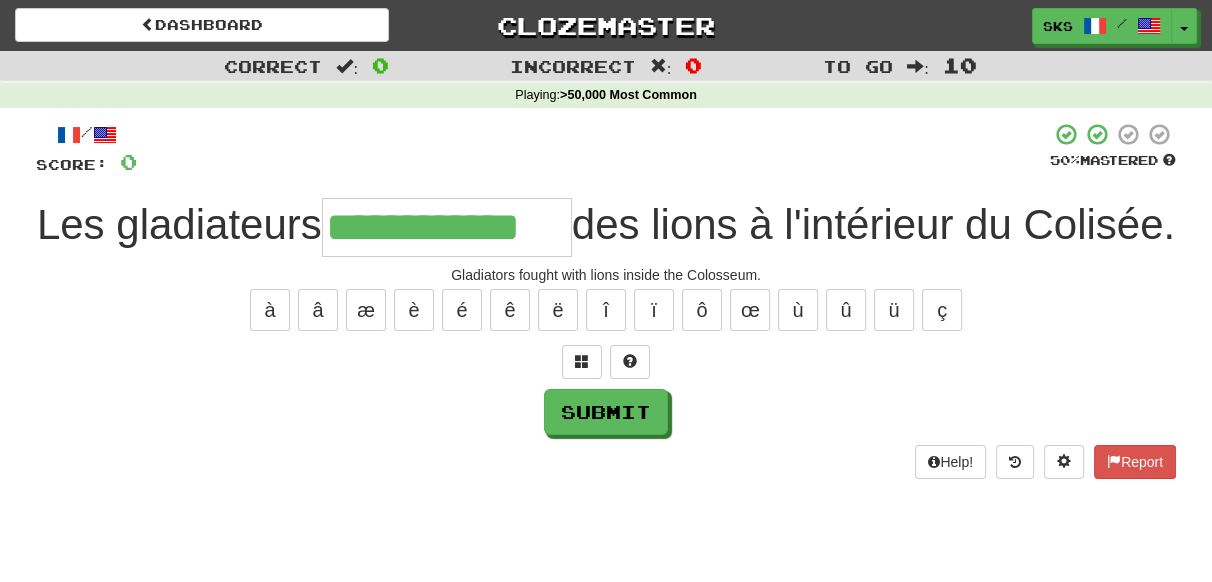 type on "**********" 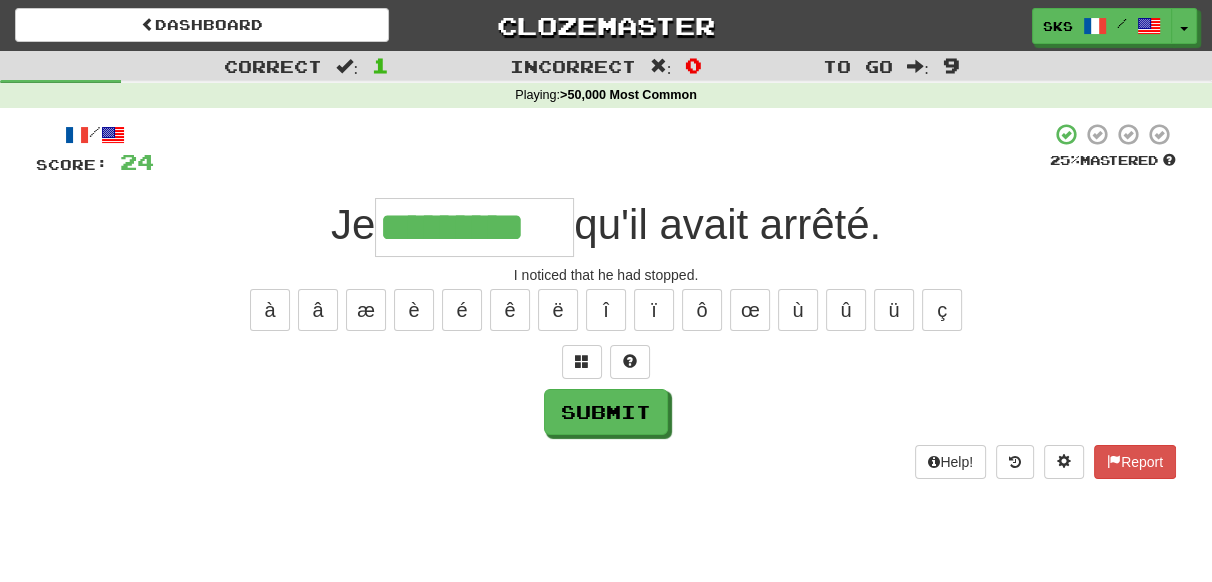 type on "*********" 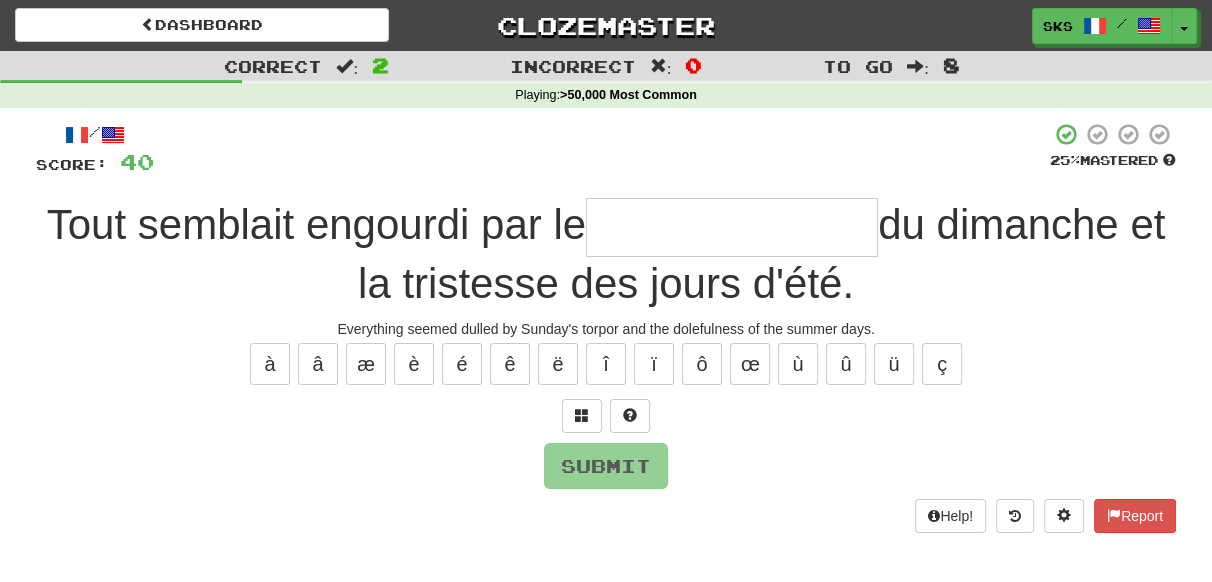 type on "*" 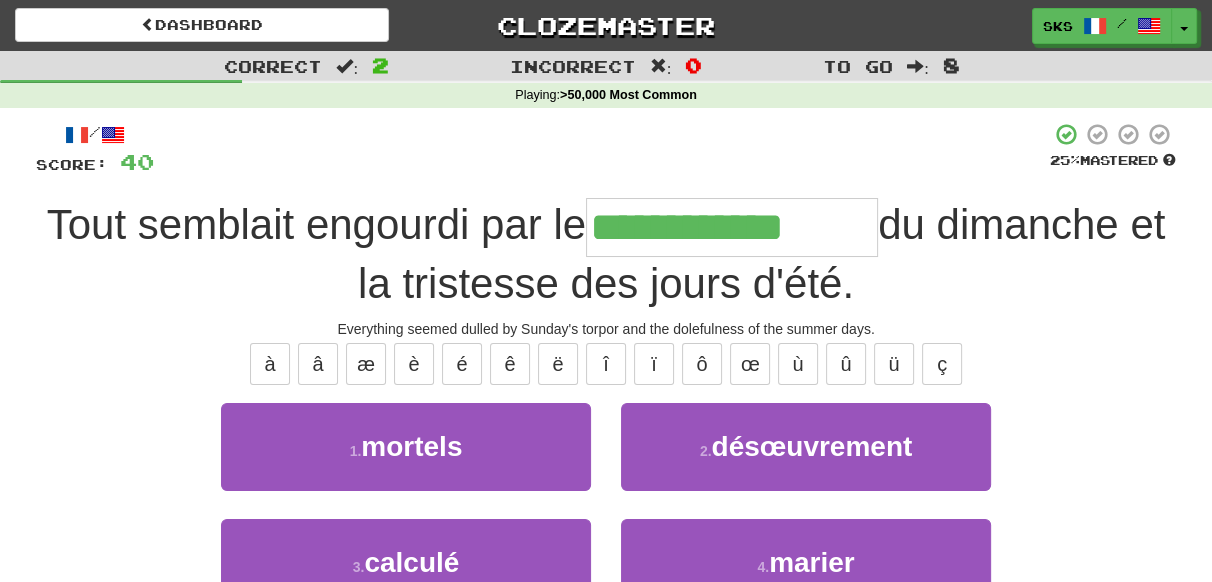 type on "**********" 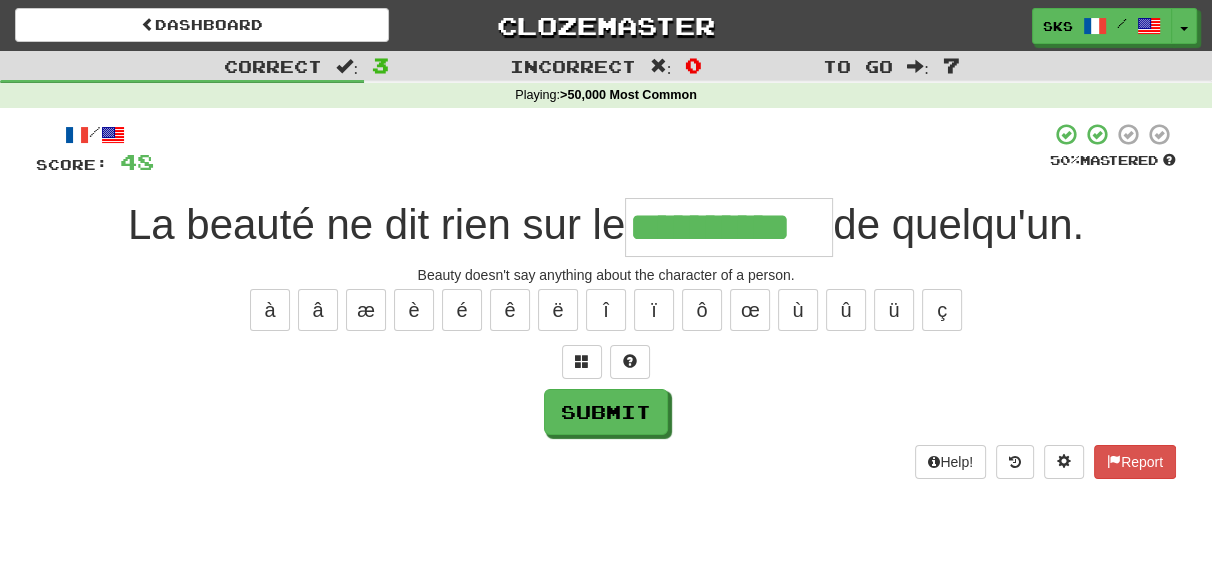 type on "**********" 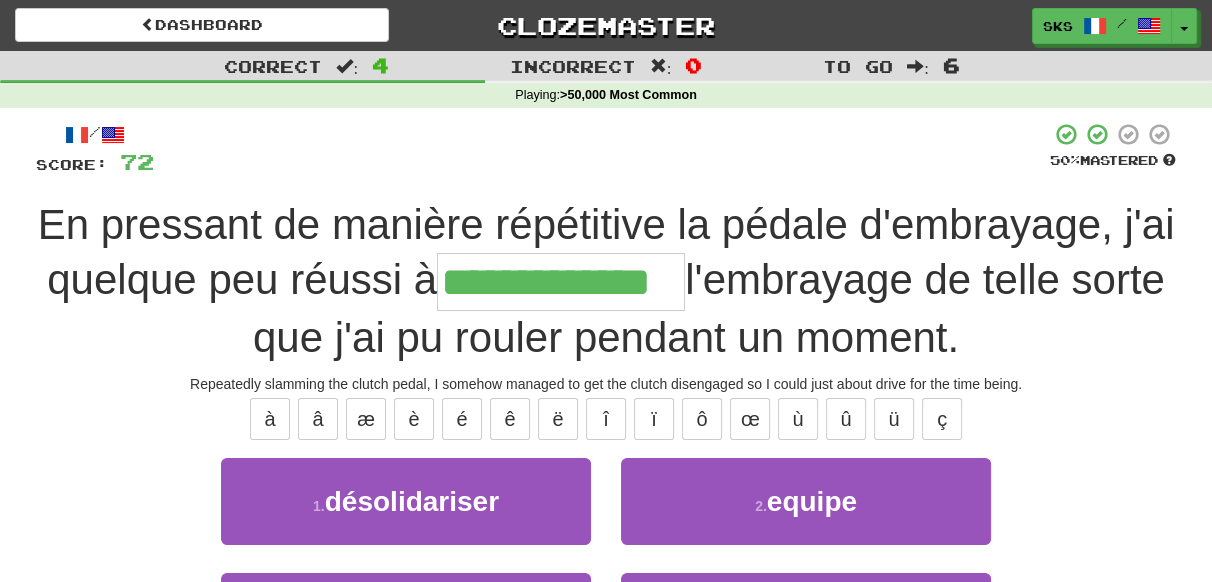 type on "**********" 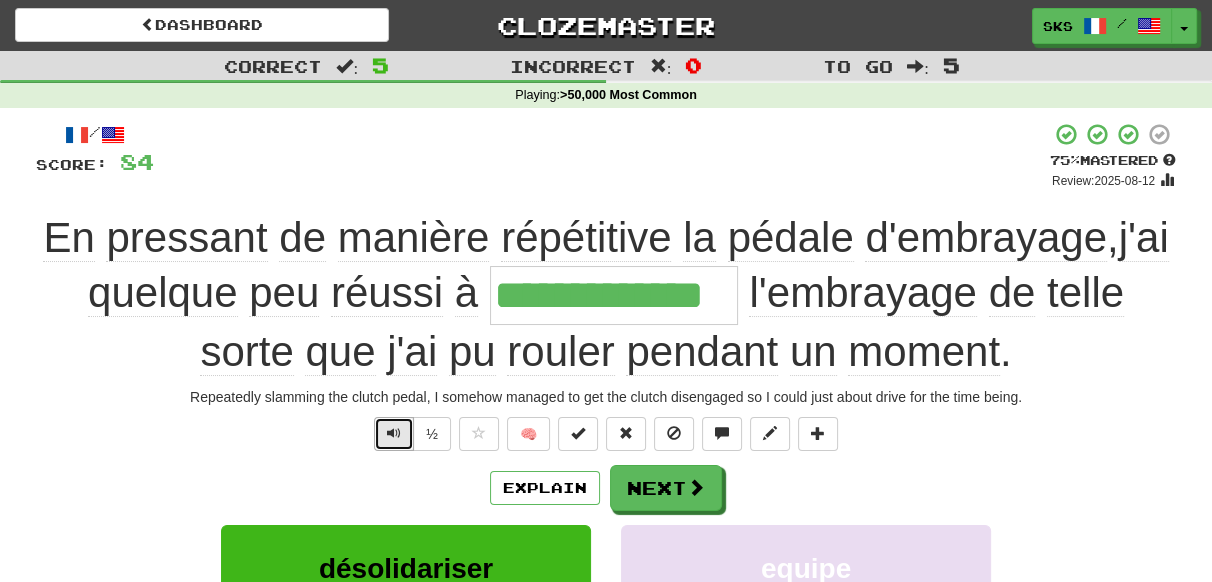 click at bounding box center [394, 434] 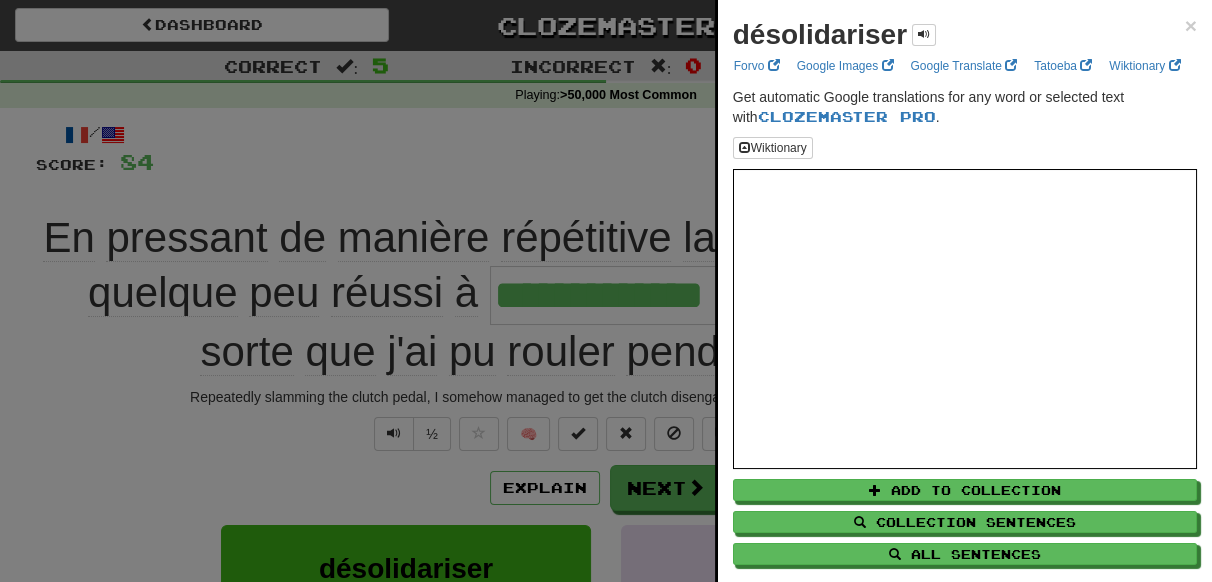 click at bounding box center [606, 291] 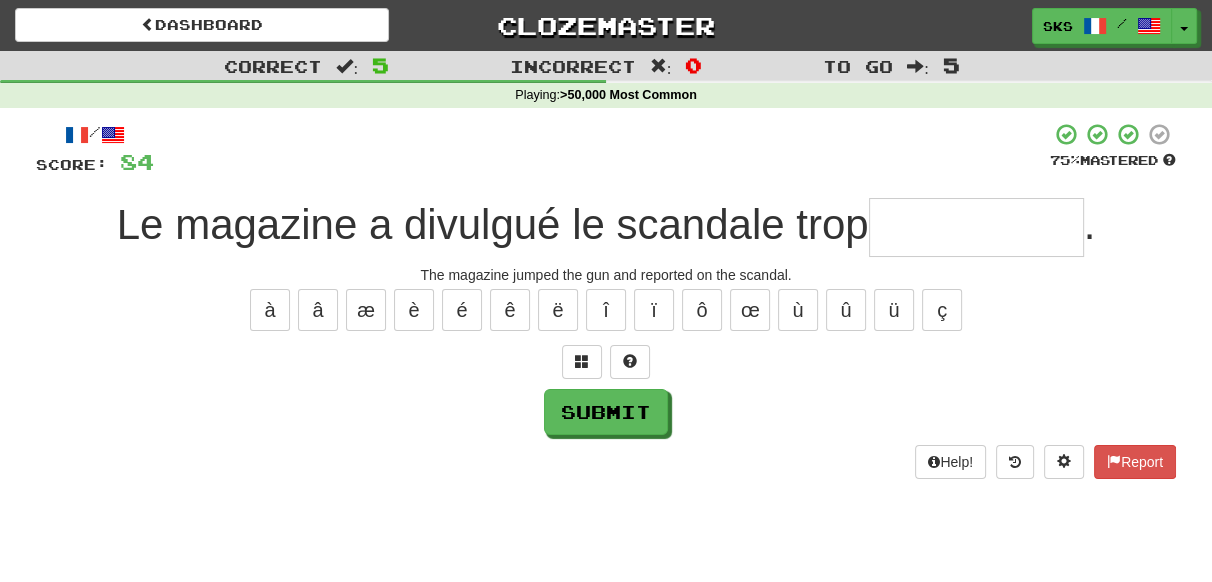 type on "*" 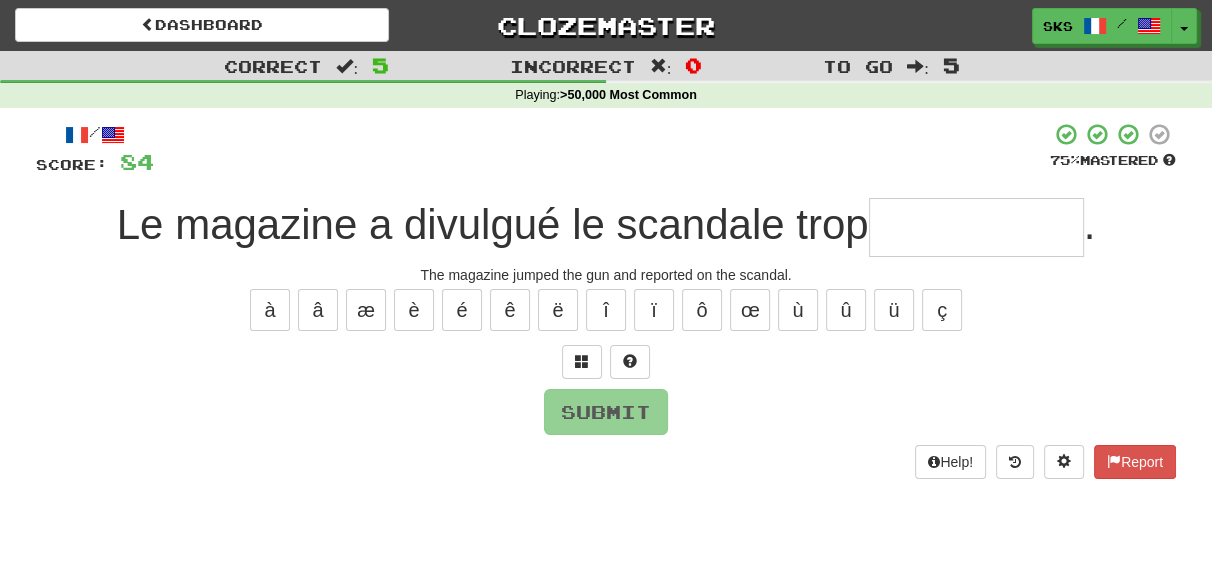 type on "*" 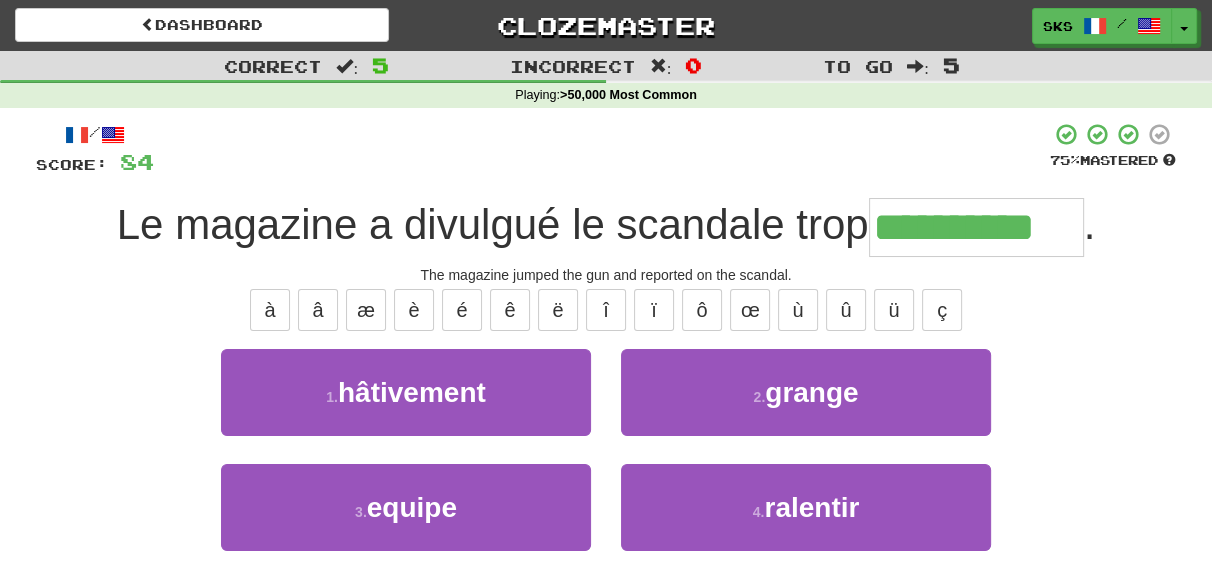 type on "**********" 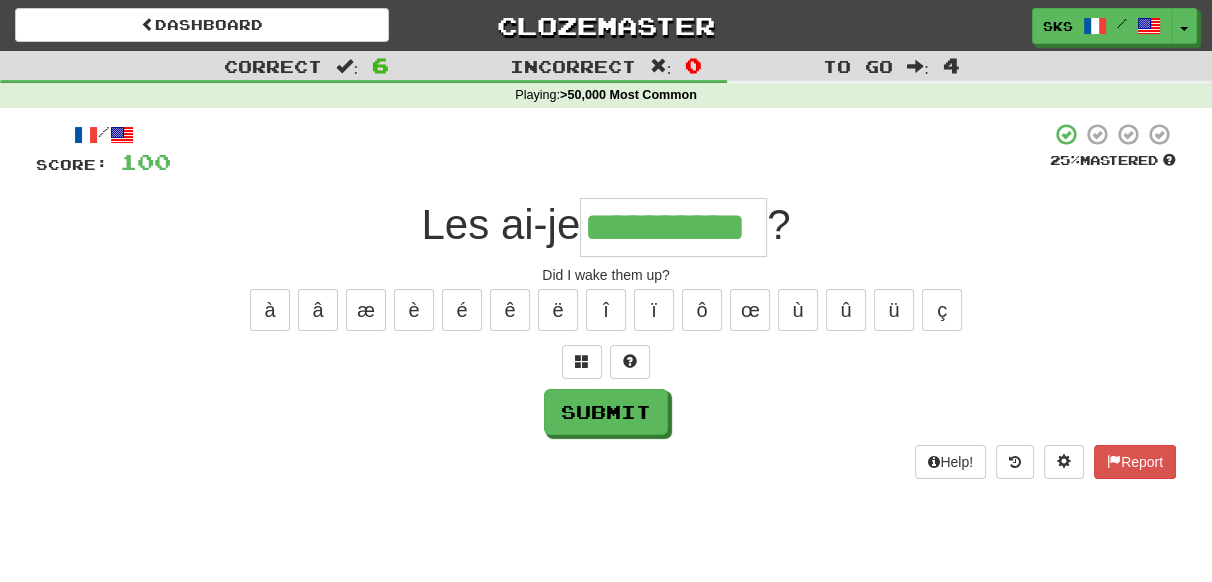 type on "**********" 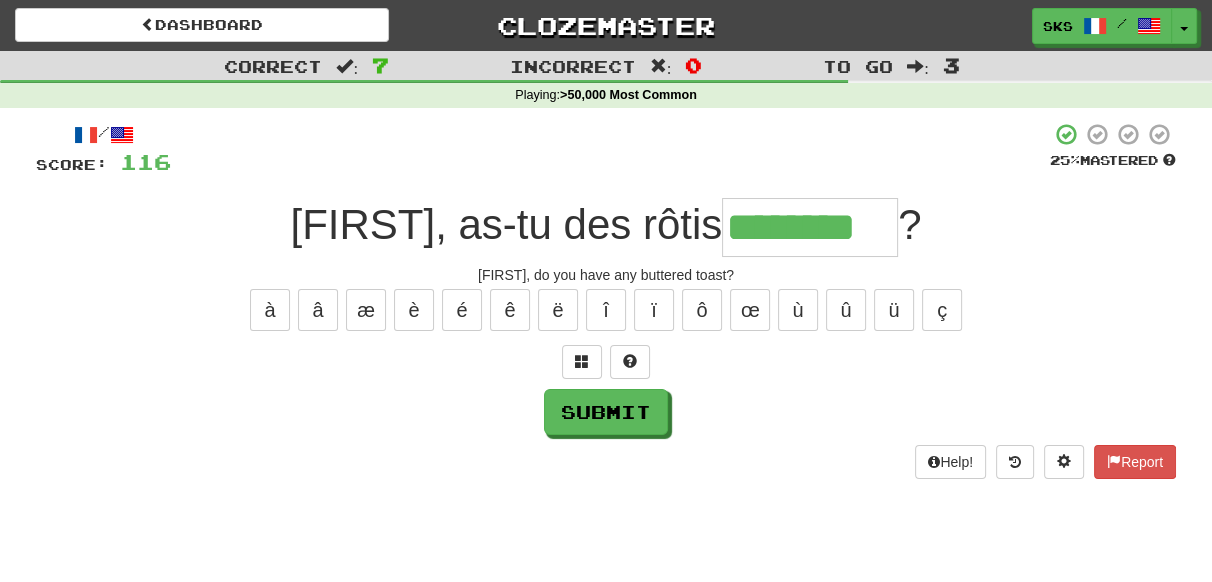 type on "********" 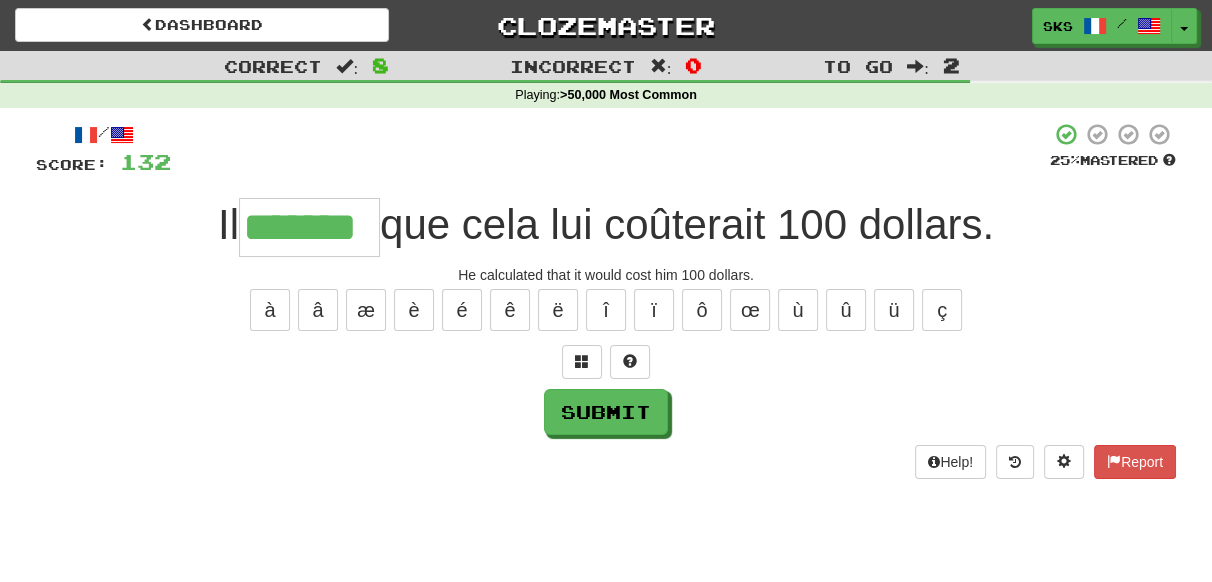 type on "*******" 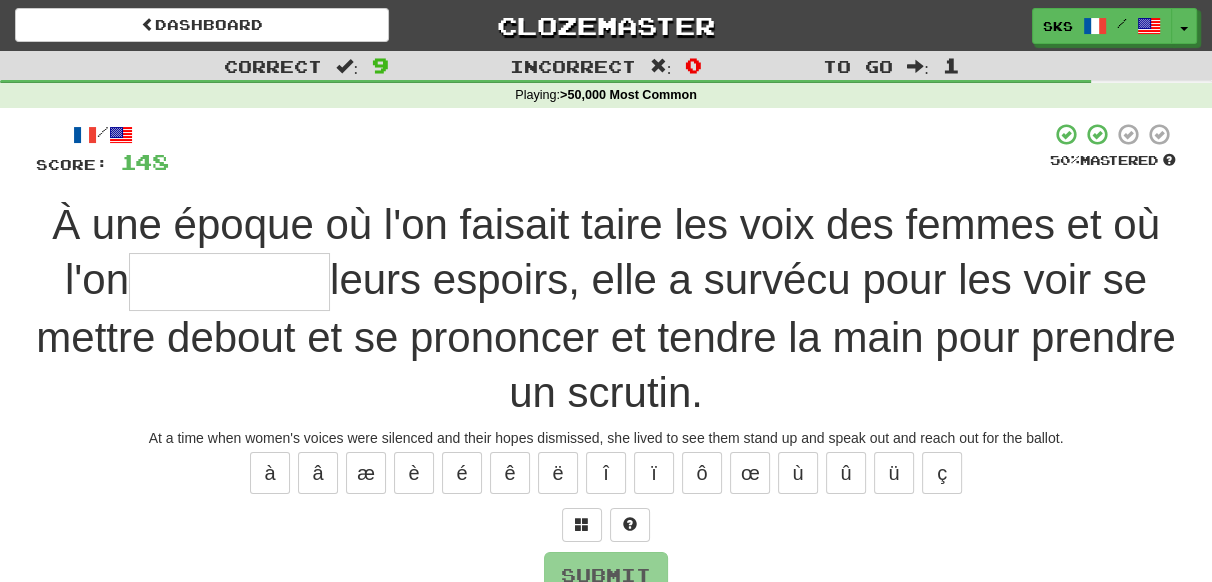 type on "*" 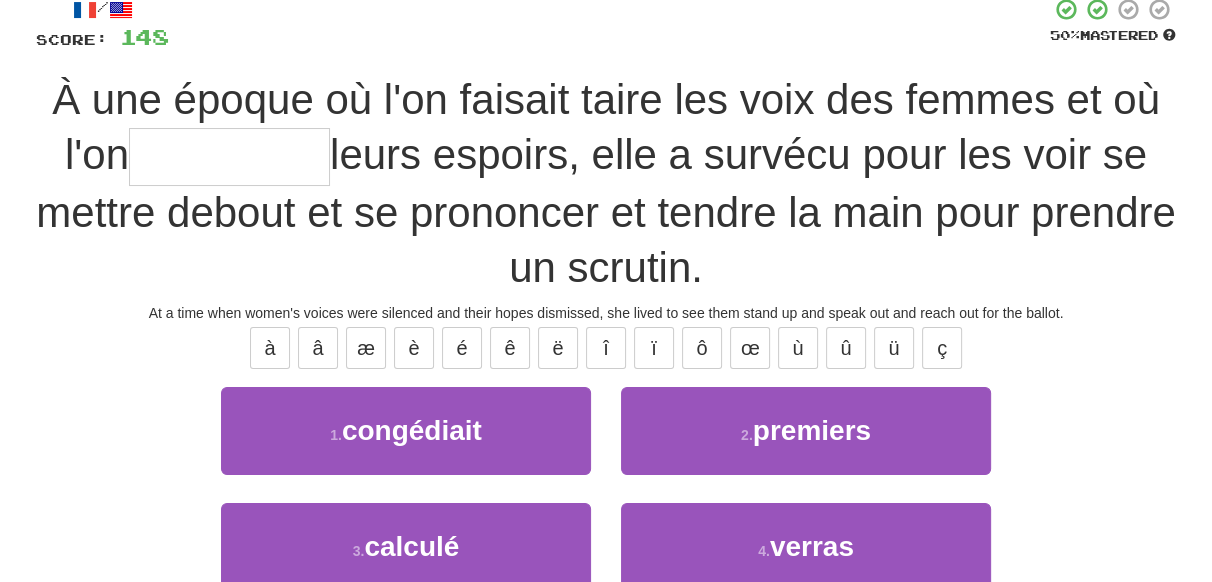scroll, scrollTop: 90, scrollLeft: 0, axis: vertical 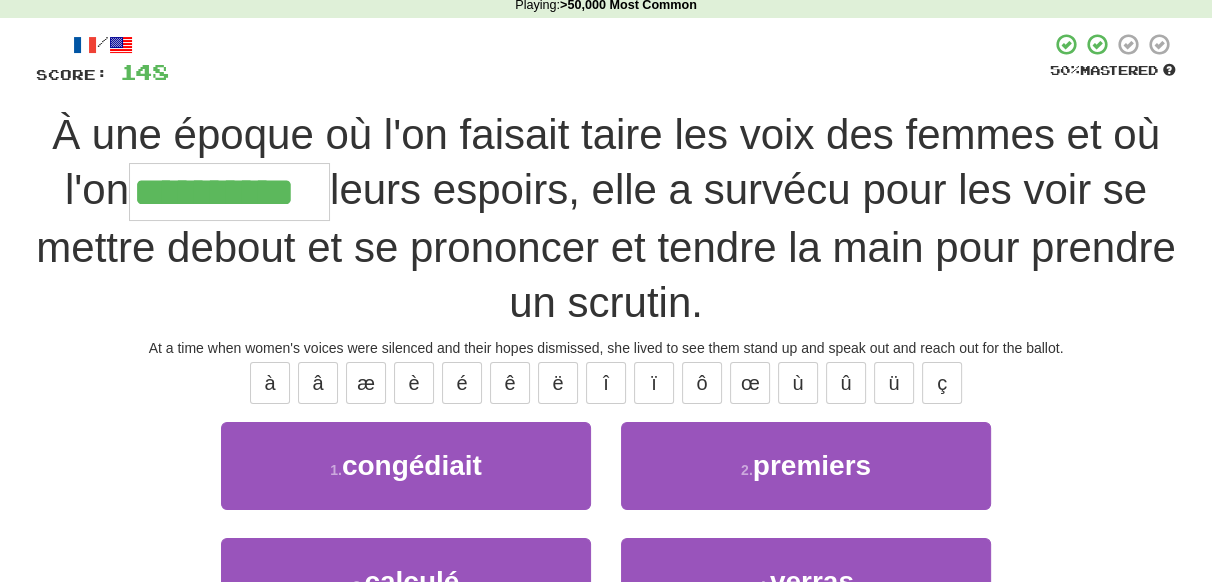 type on "**********" 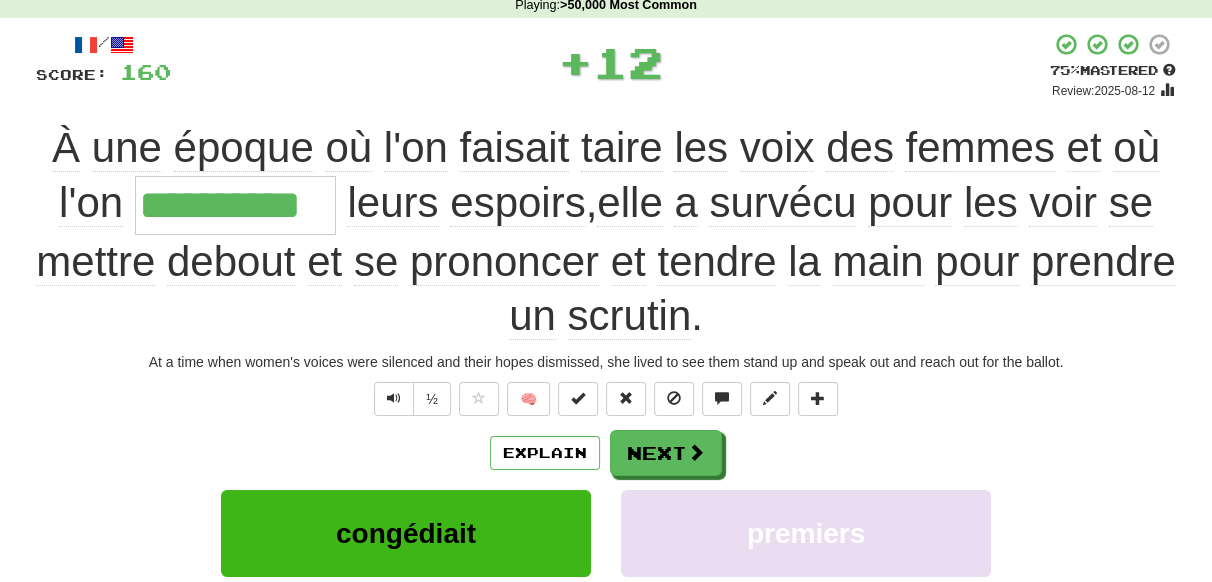 type 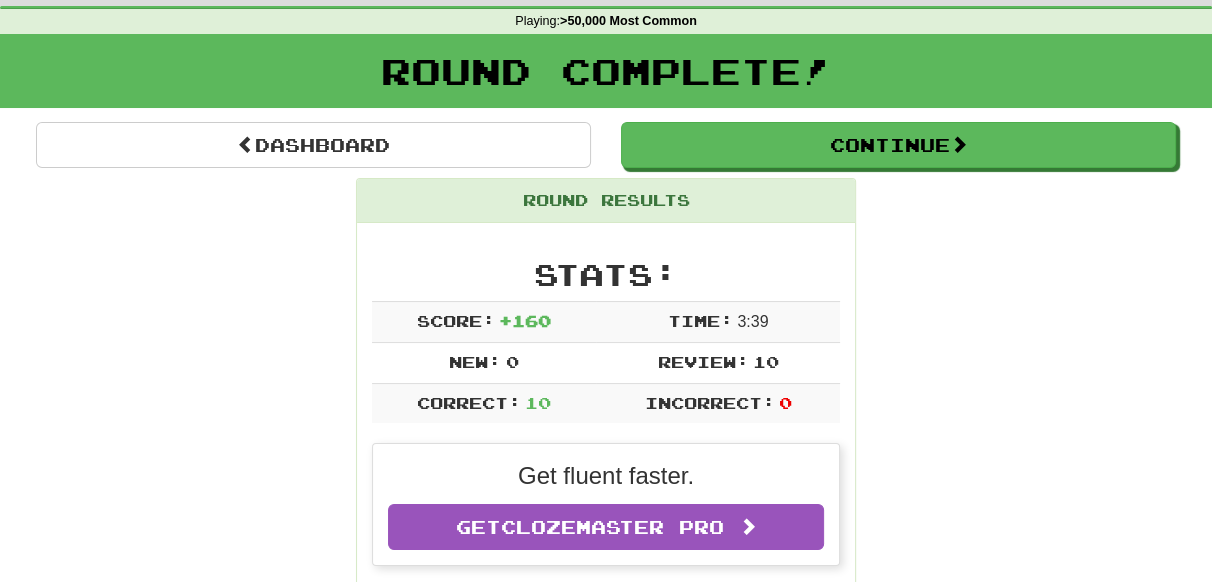 scroll, scrollTop: 0, scrollLeft: 0, axis: both 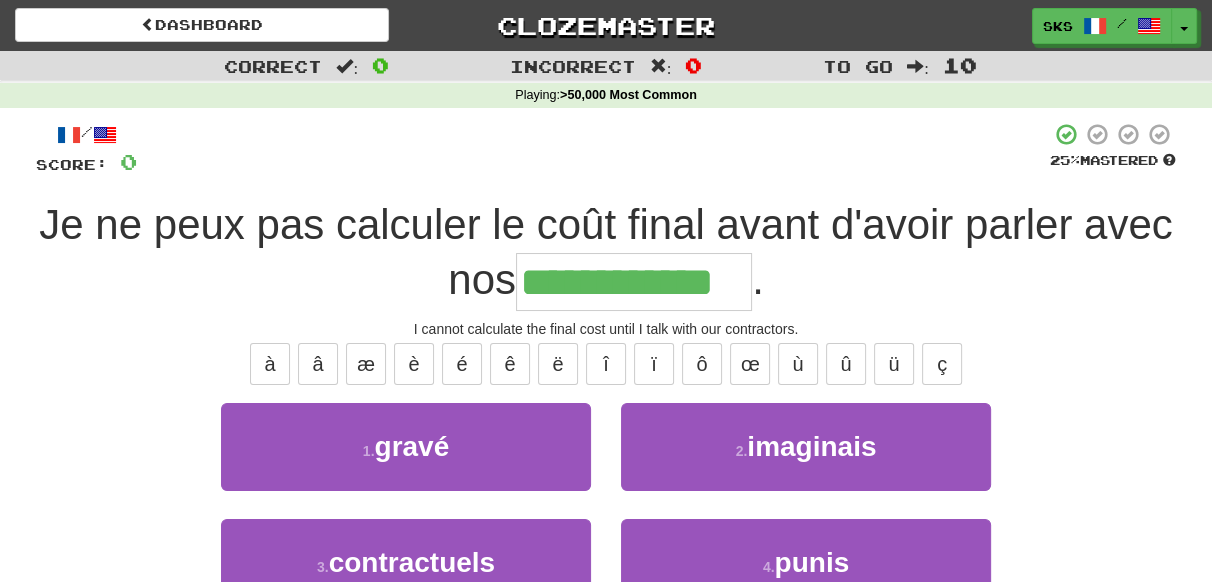 type on "**********" 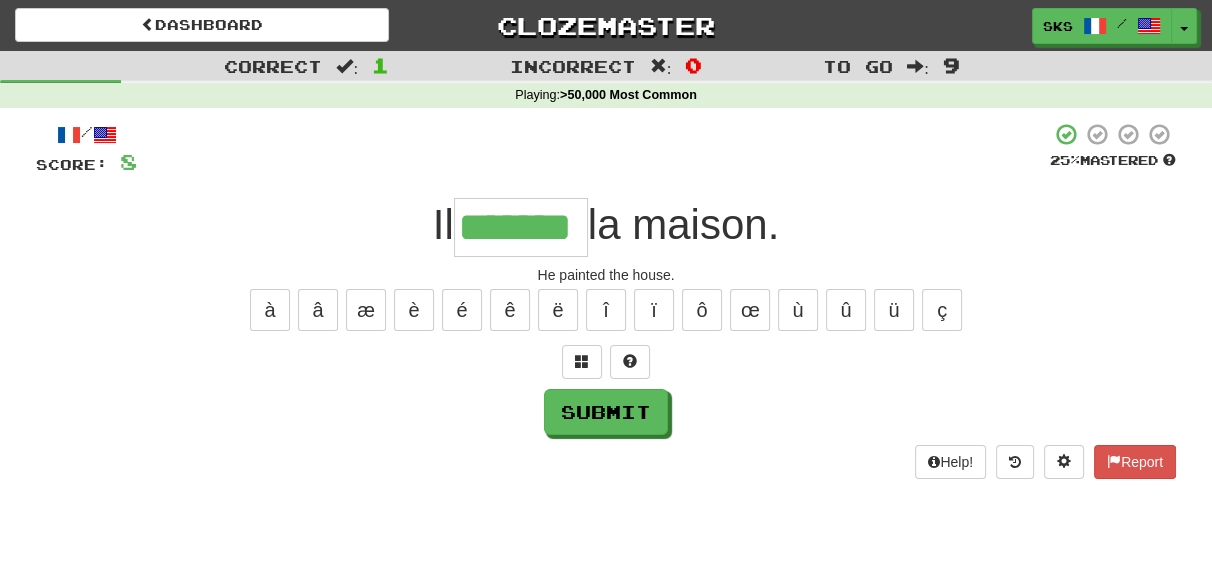 type on "*******" 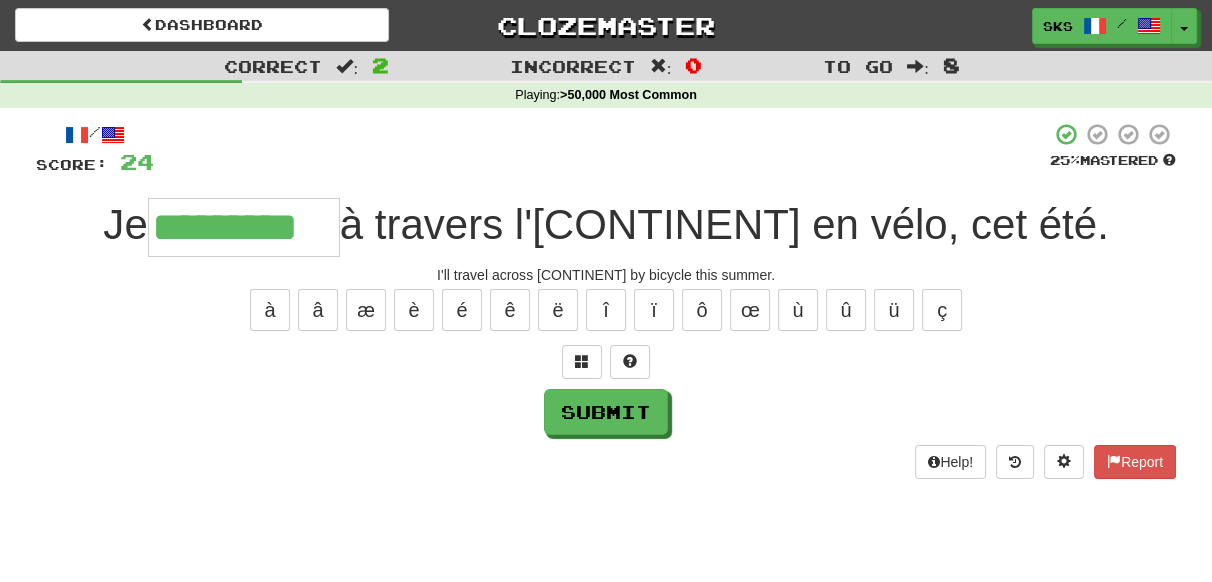 type on "*********" 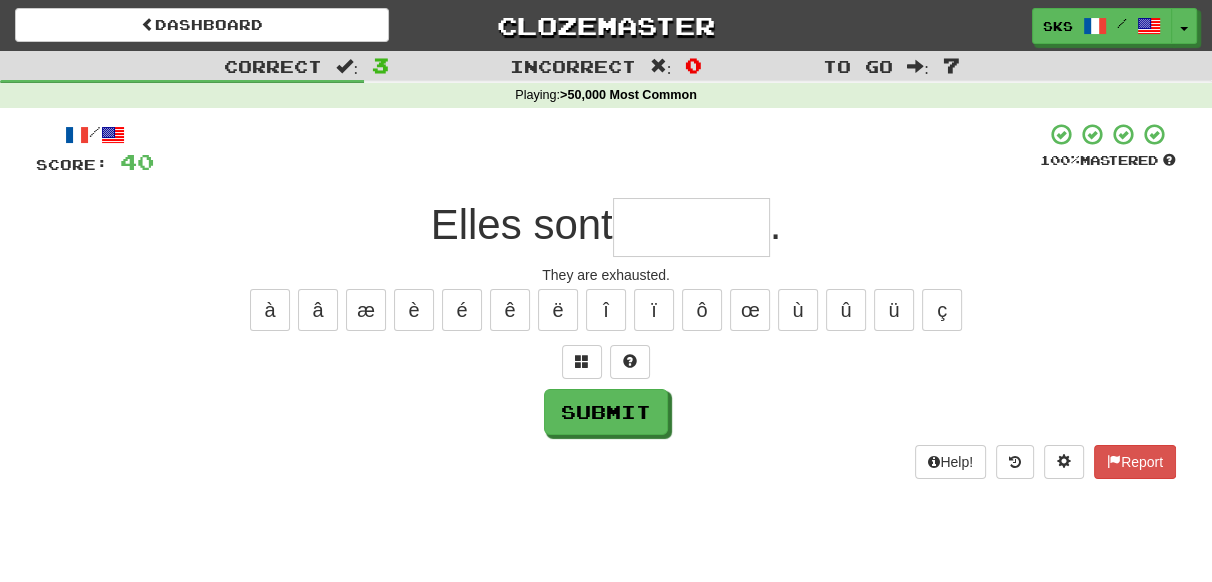type on "*" 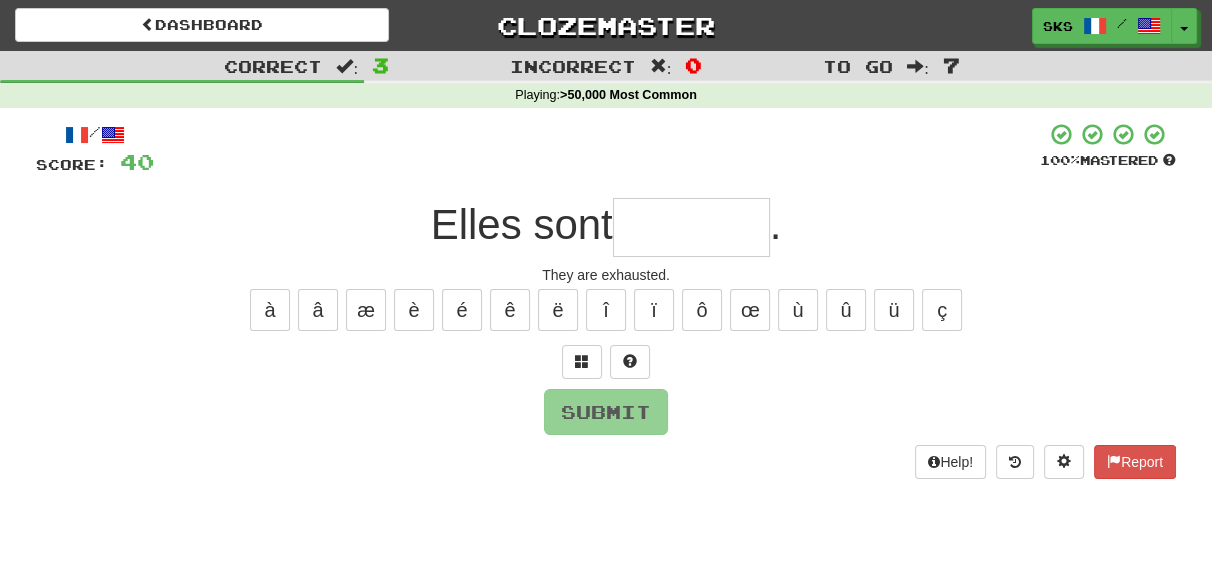 type on "*" 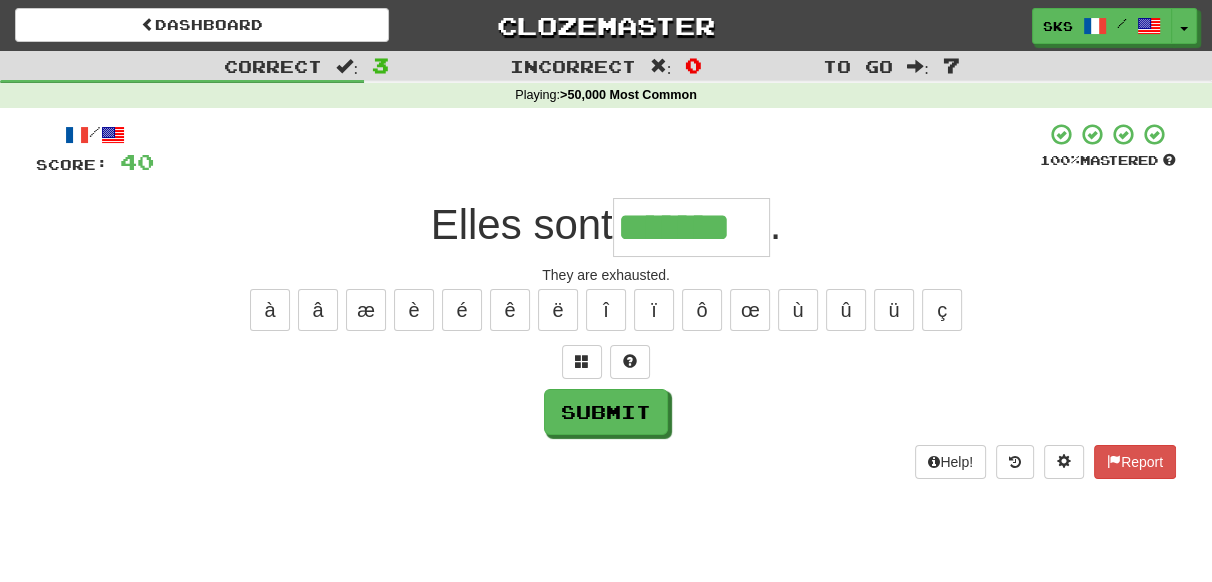 type on "*******" 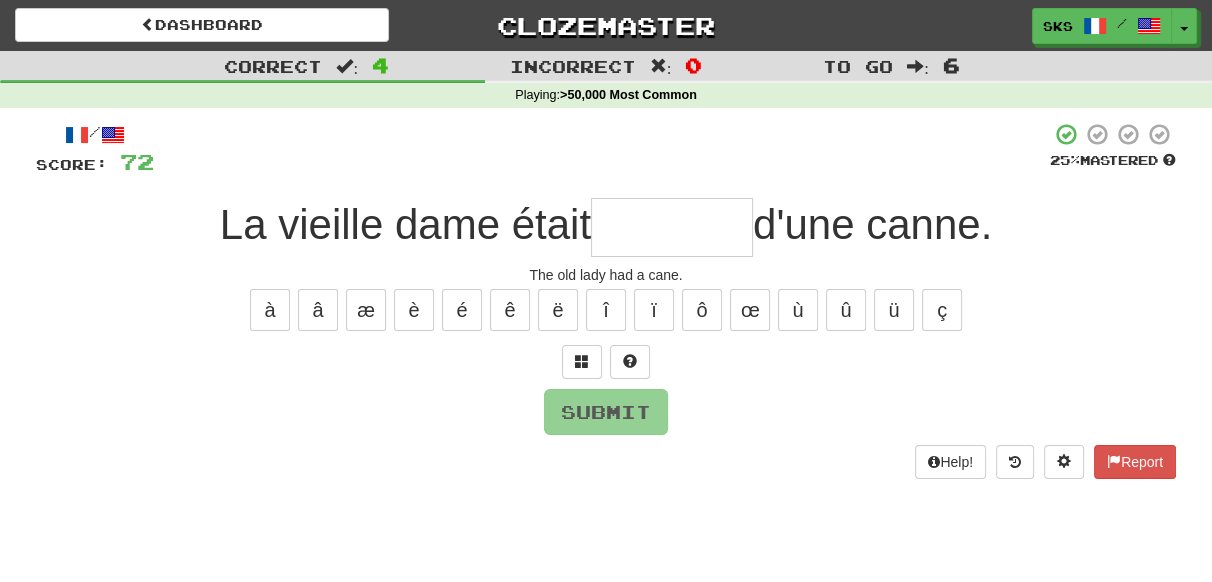 type on "*" 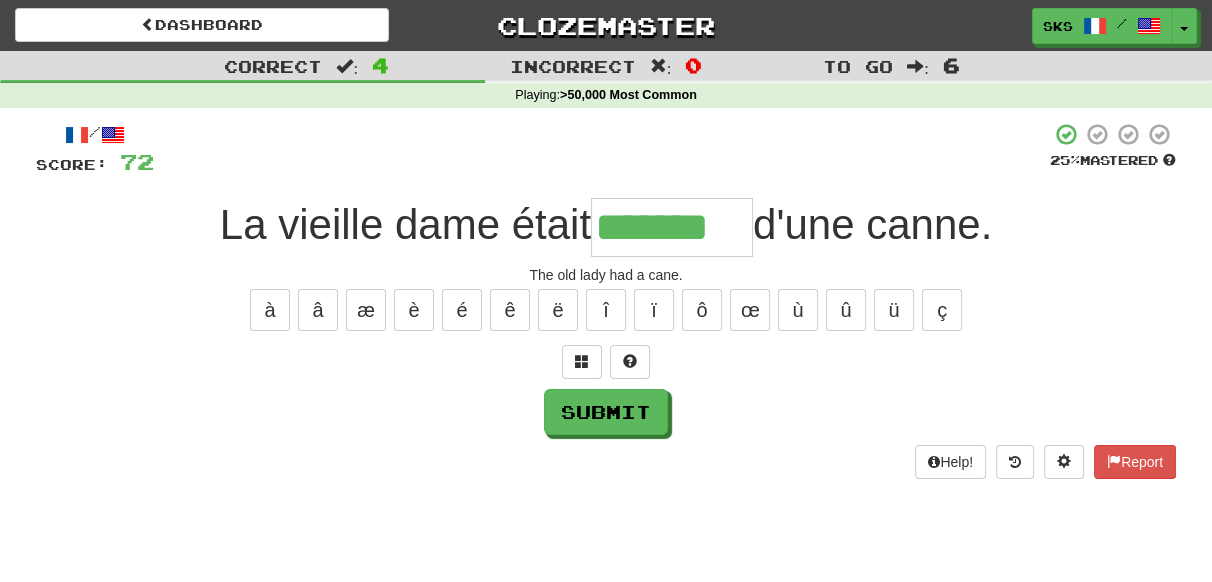 type on "*******" 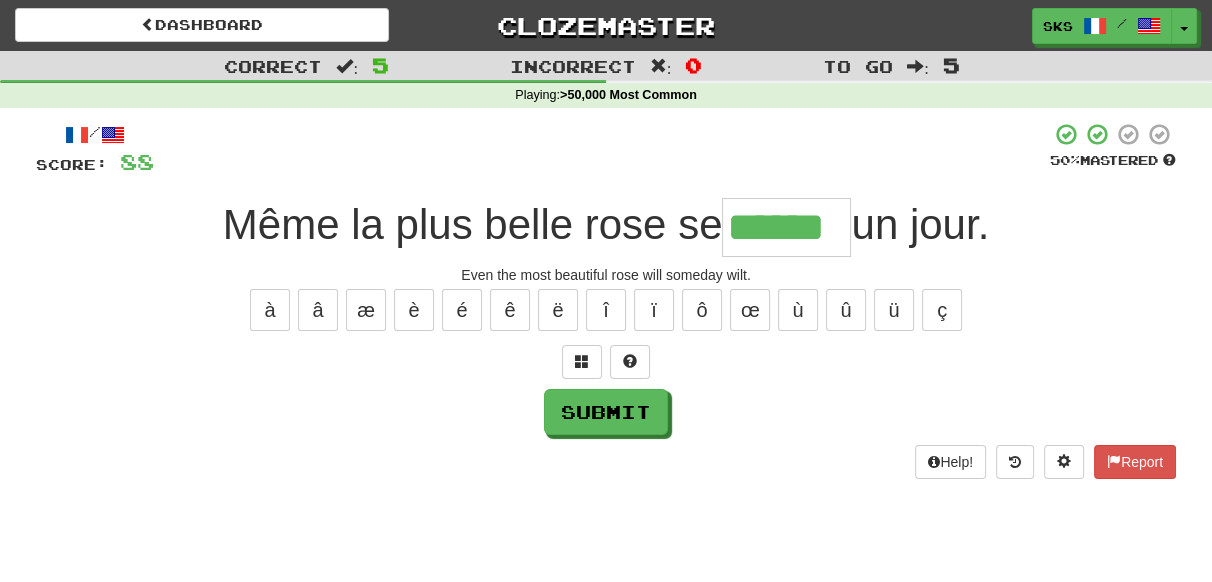 scroll, scrollTop: 0, scrollLeft: 0, axis: both 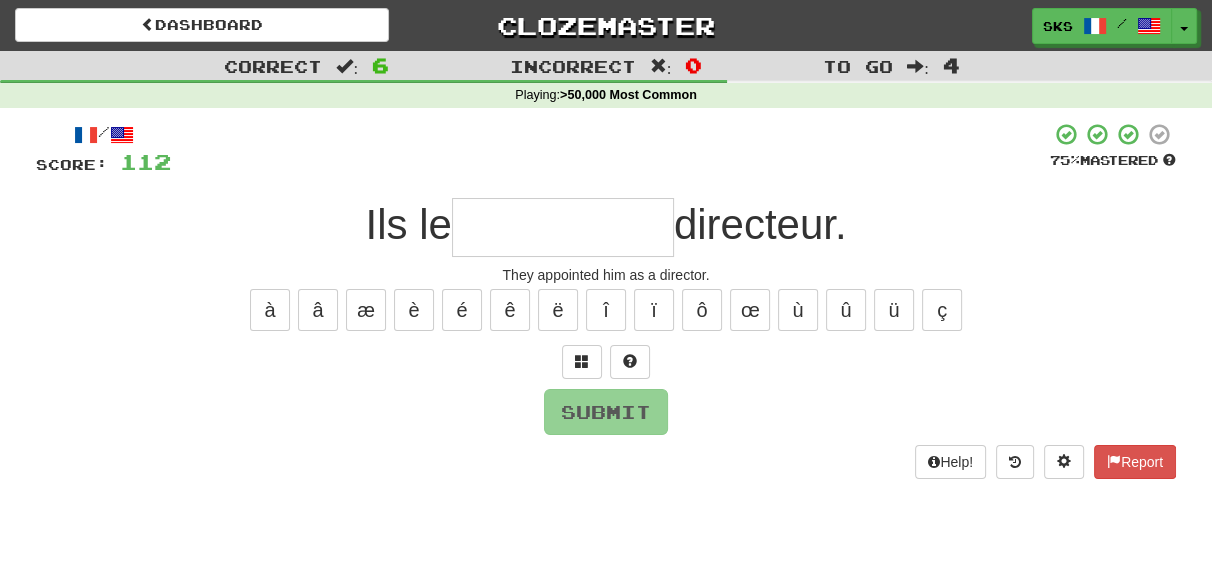 type on "*" 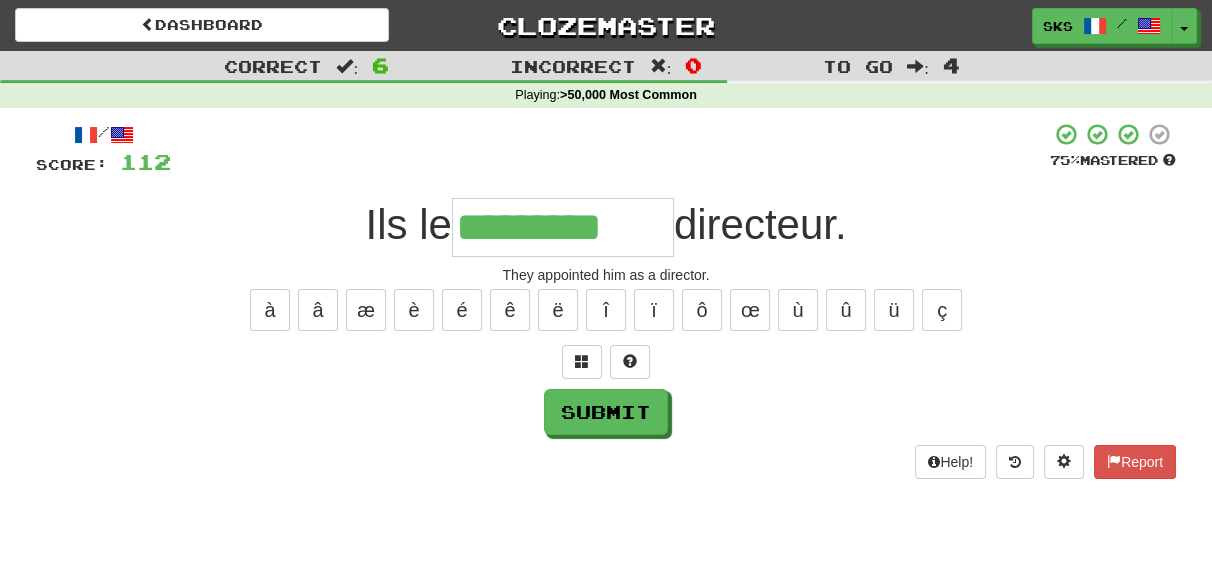 type on "*********" 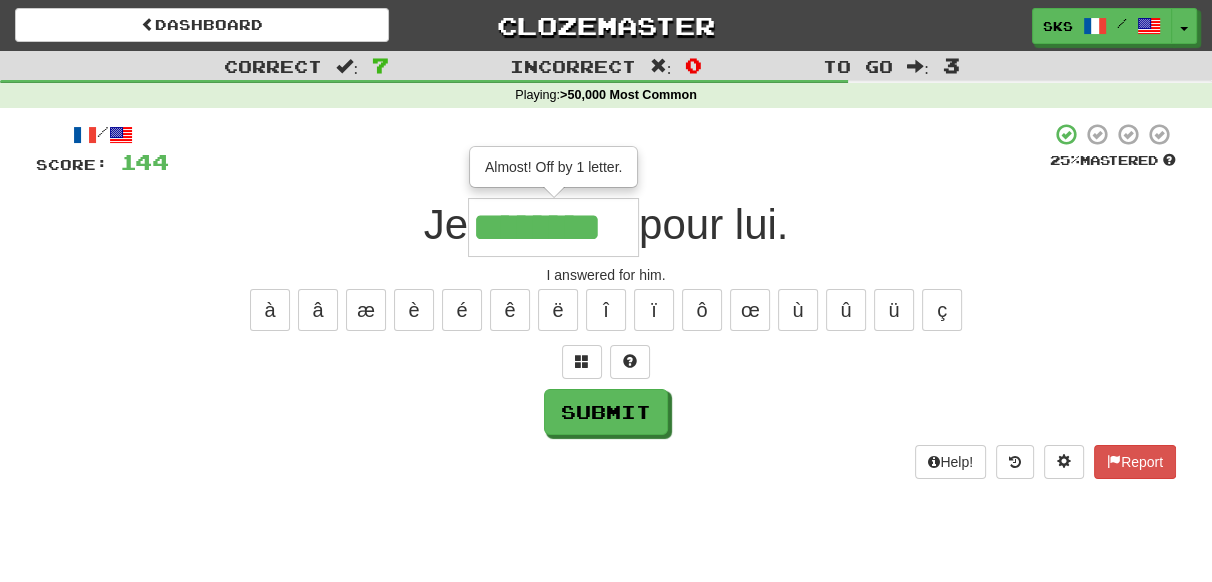 type on "********" 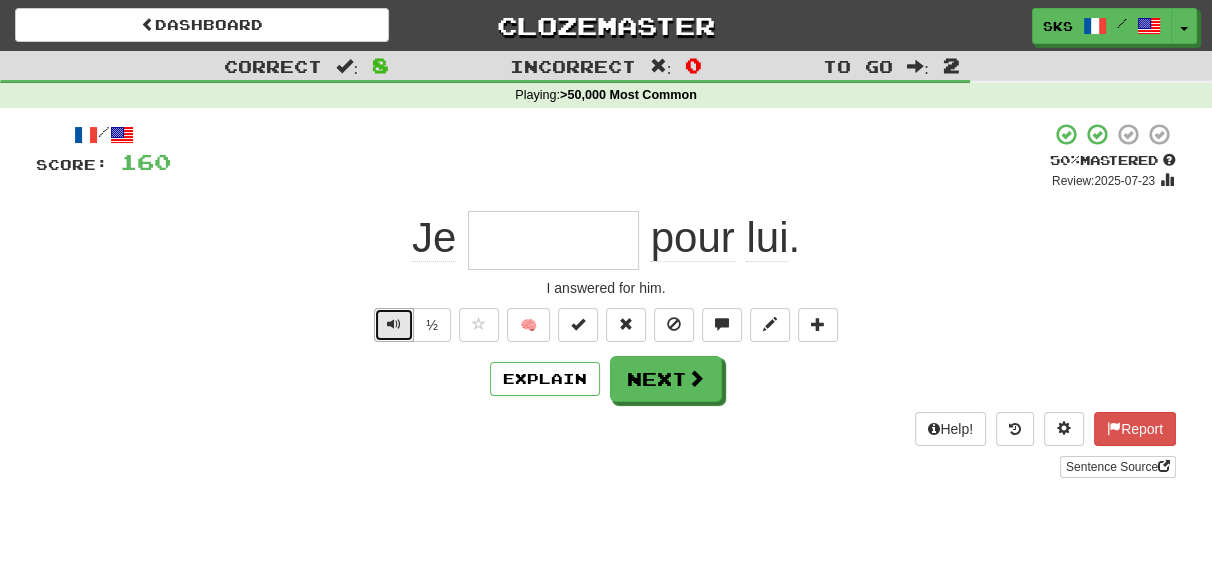 click at bounding box center (394, 324) 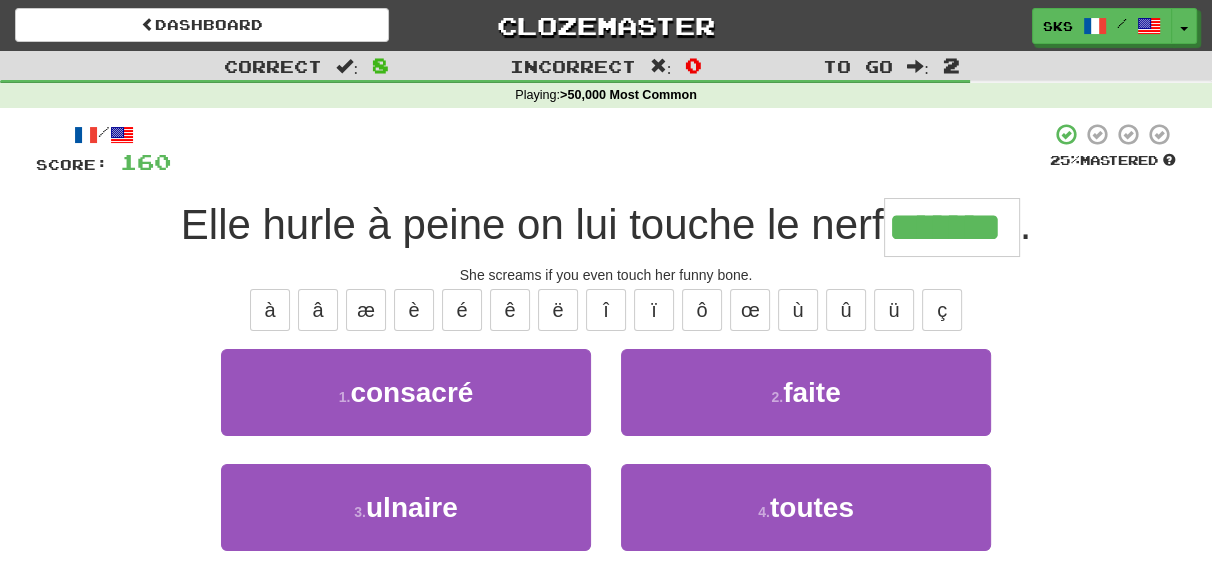 type on "*******" 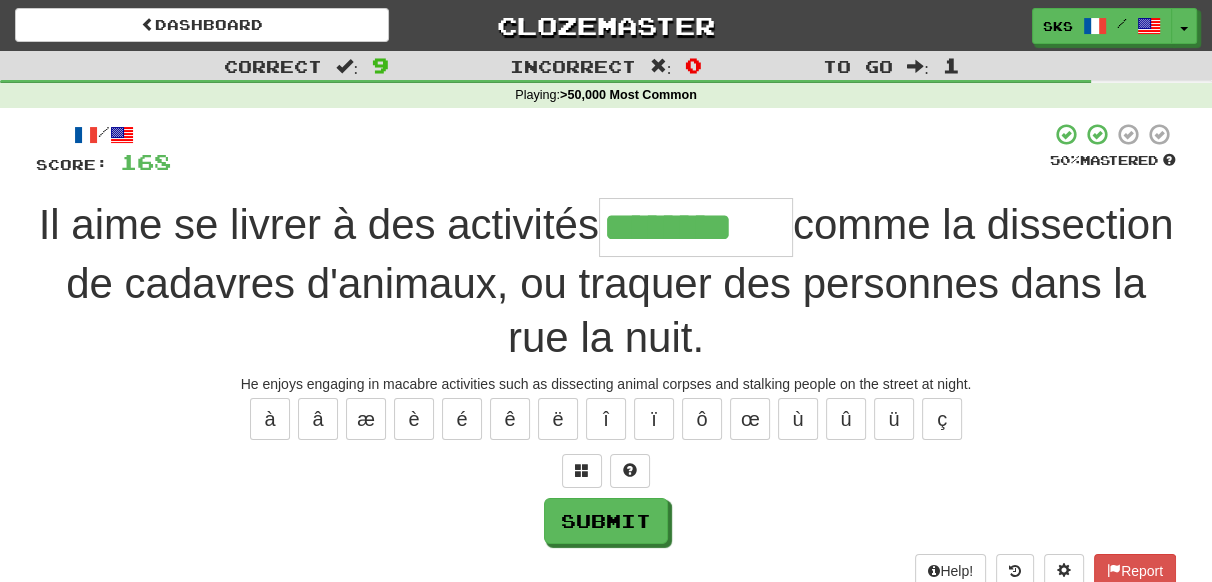 type on "********" 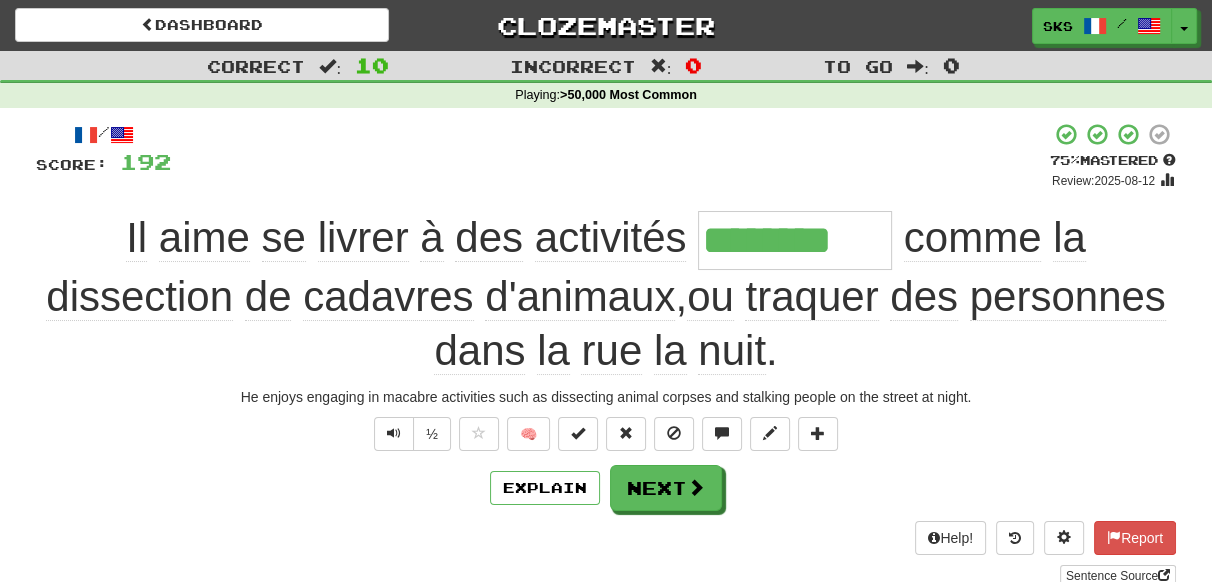 type 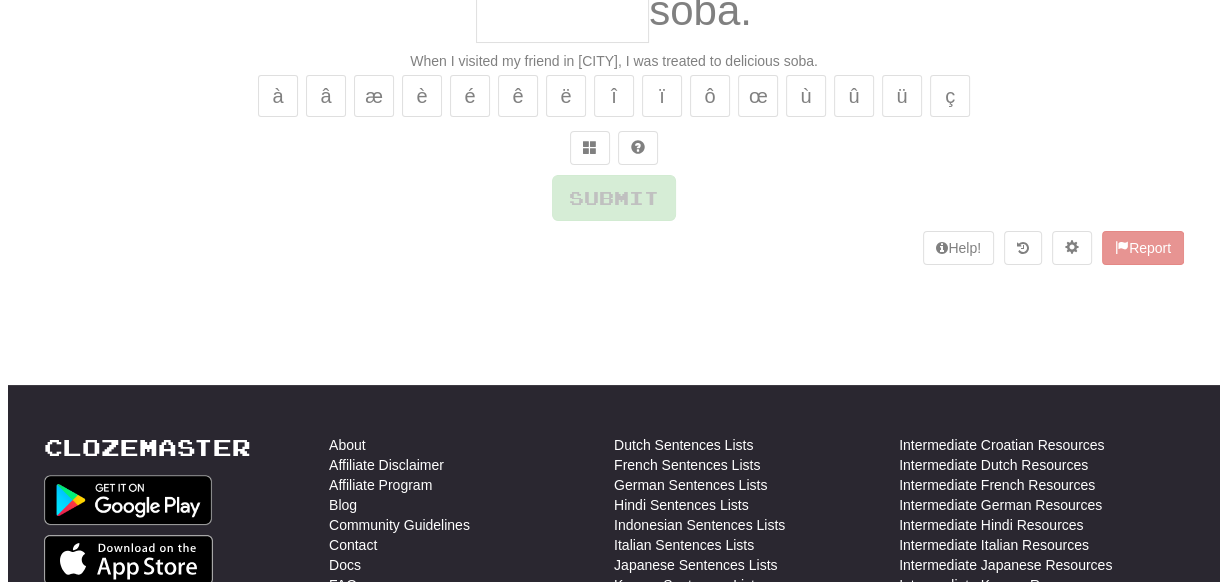 scroll, scrollTop: 8, scrollLeft: 0, axis: vertical 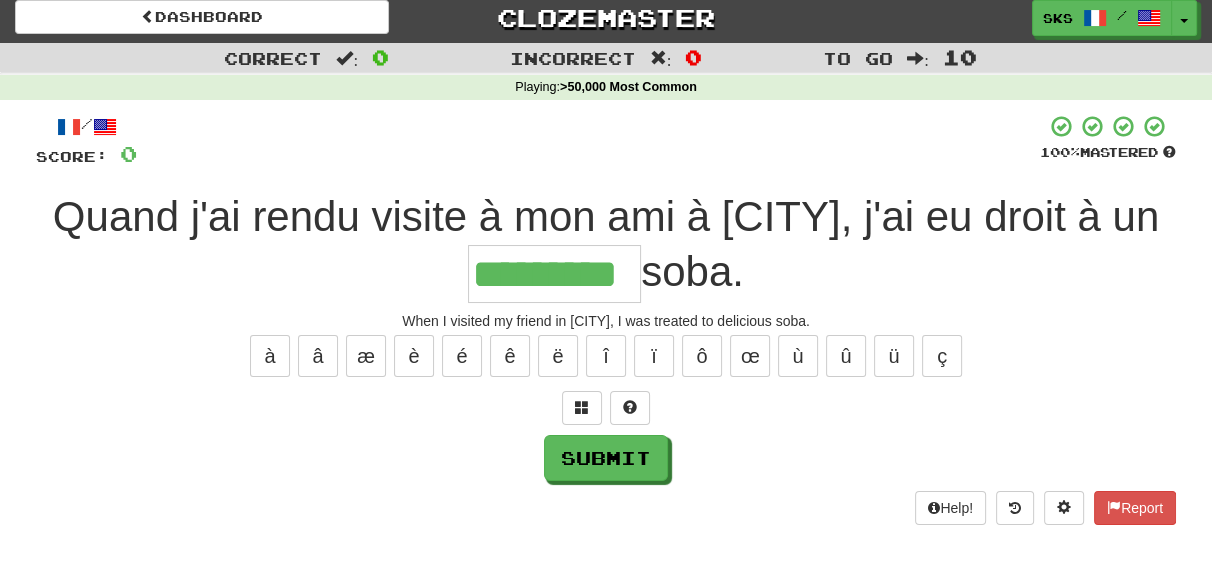 type on "*********" 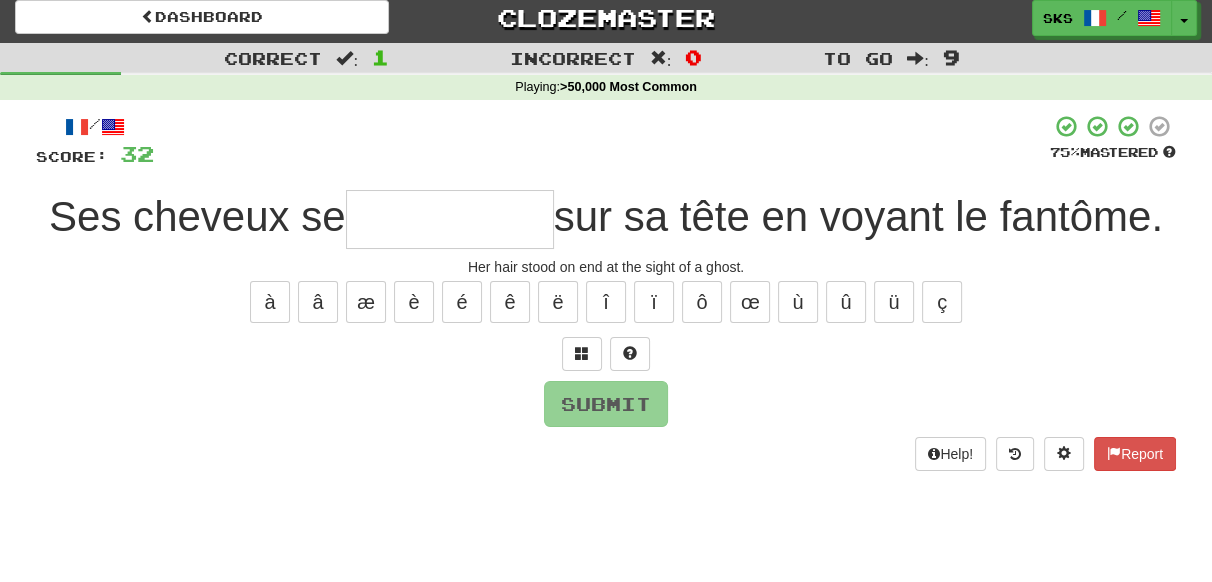type on "*" 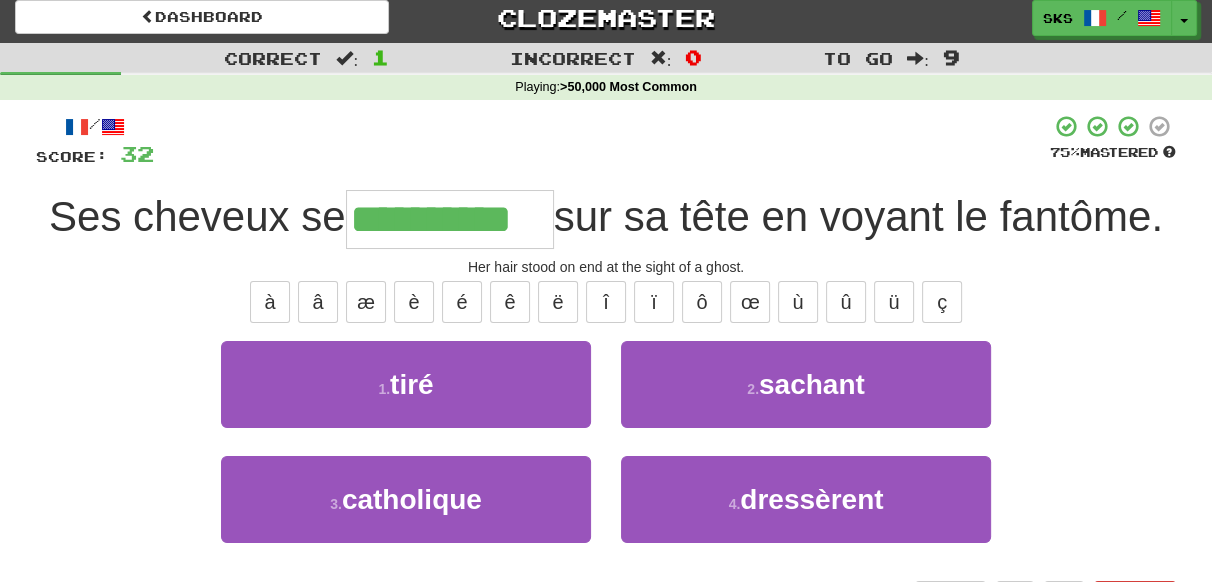 type on "**********" 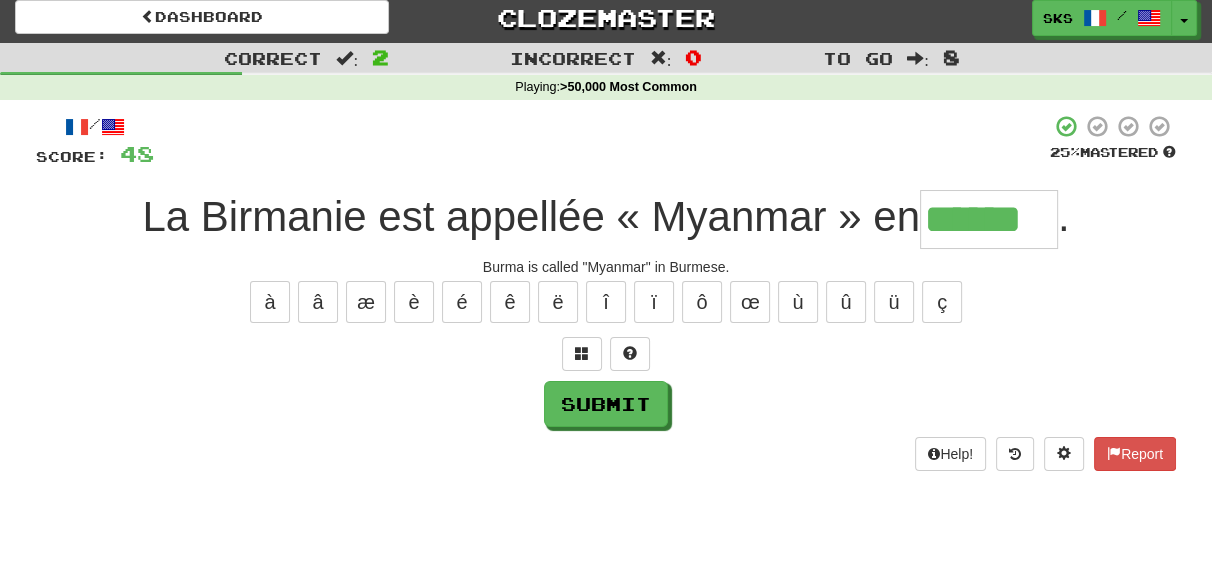 type on "******" 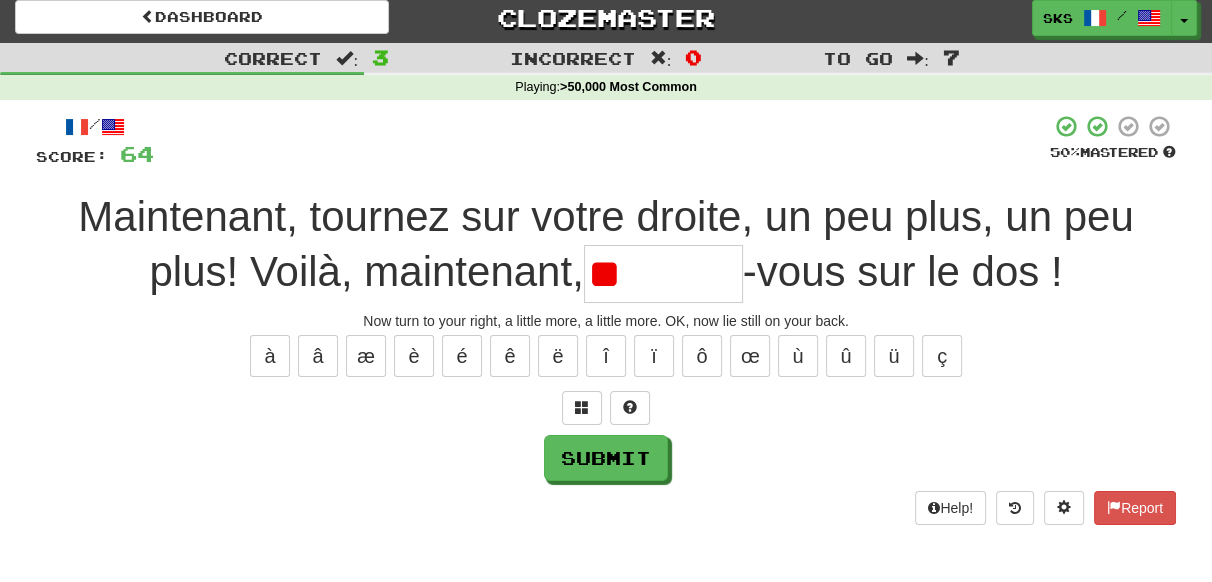 type on "*" 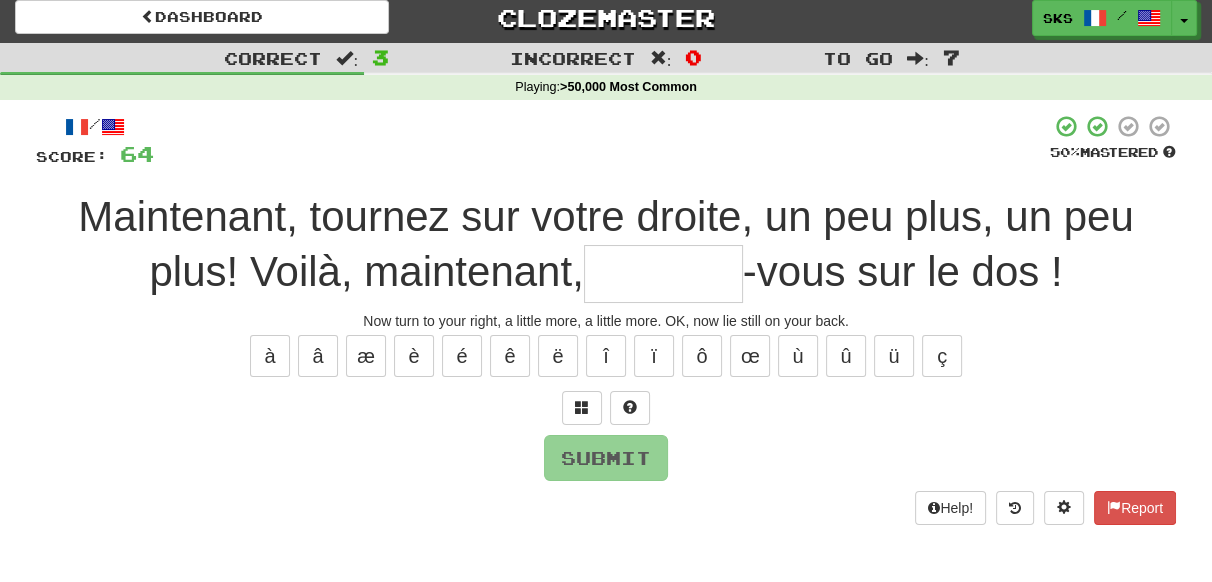 type on "*" 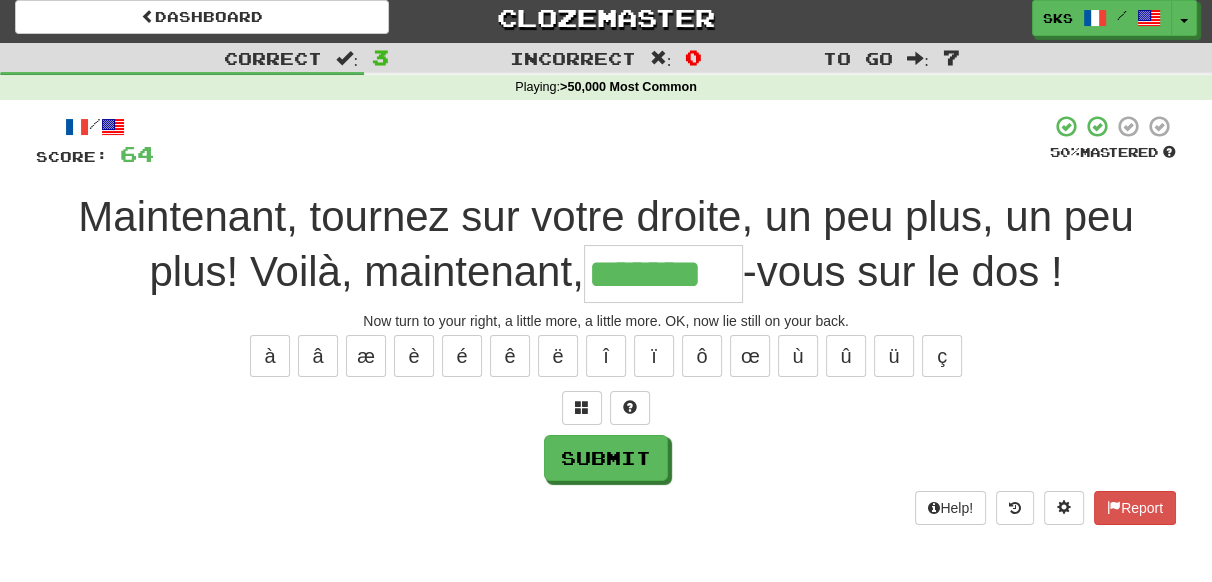 type on "*******" 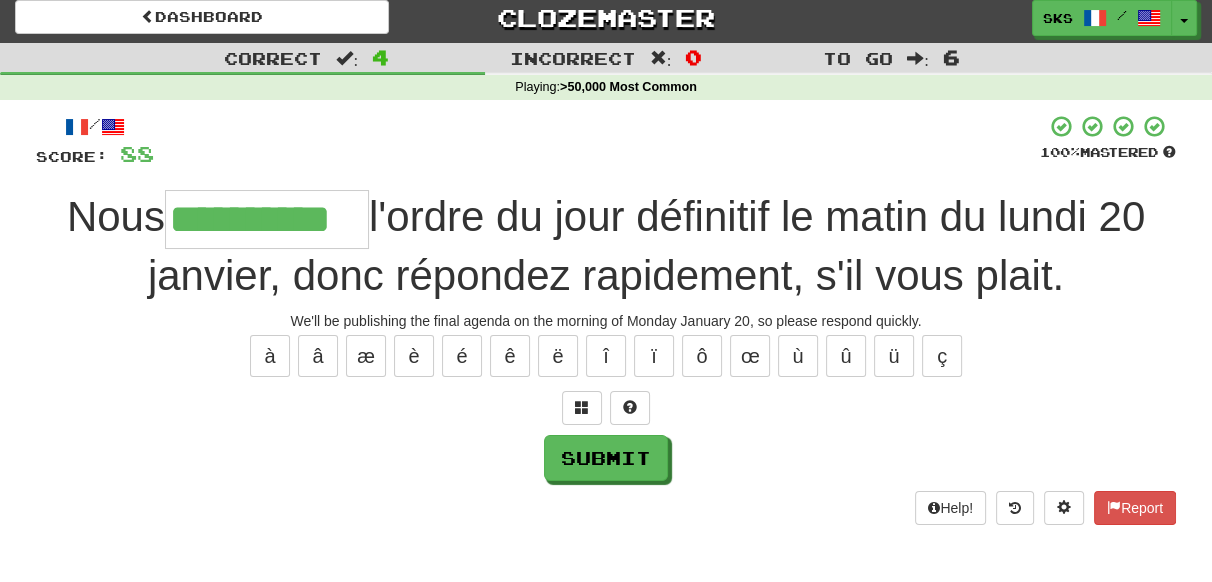 type on "**********" 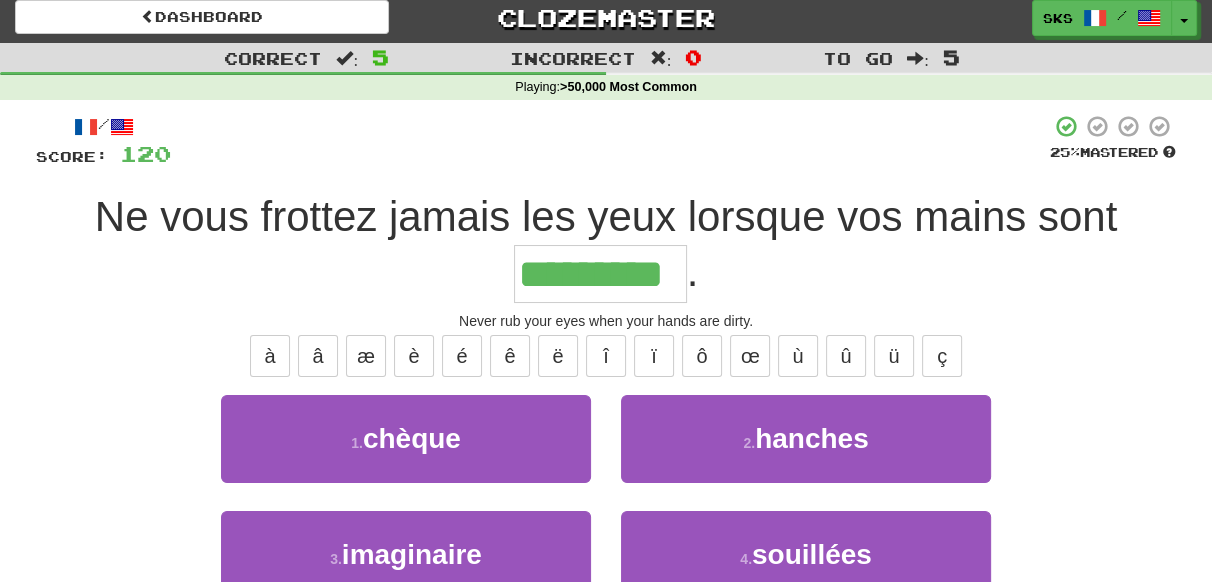 type on "*********" 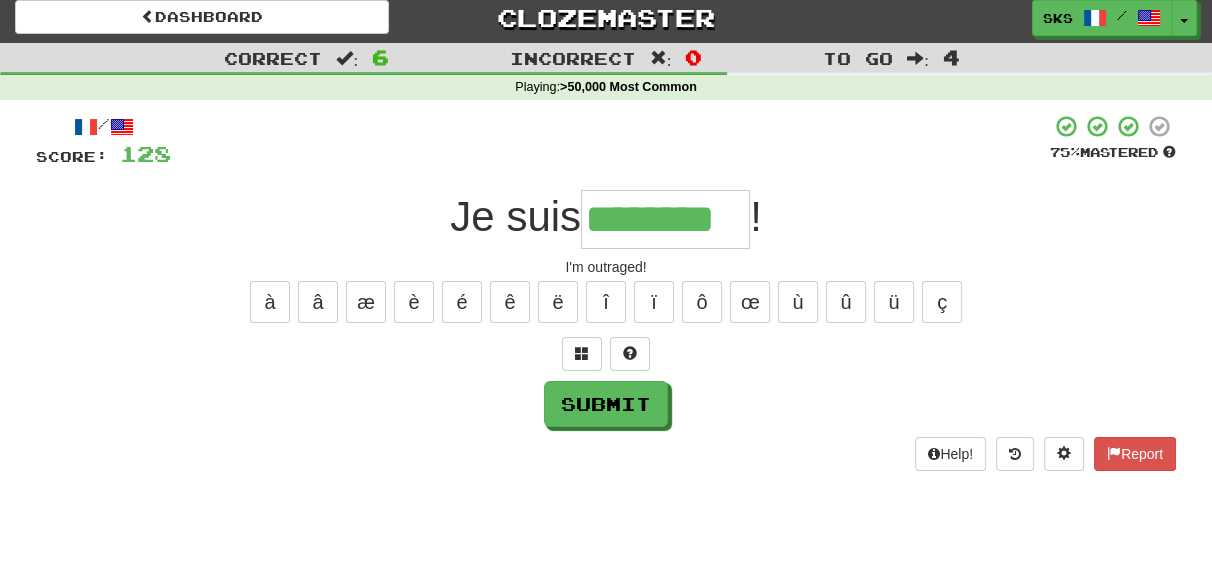 type on "********" 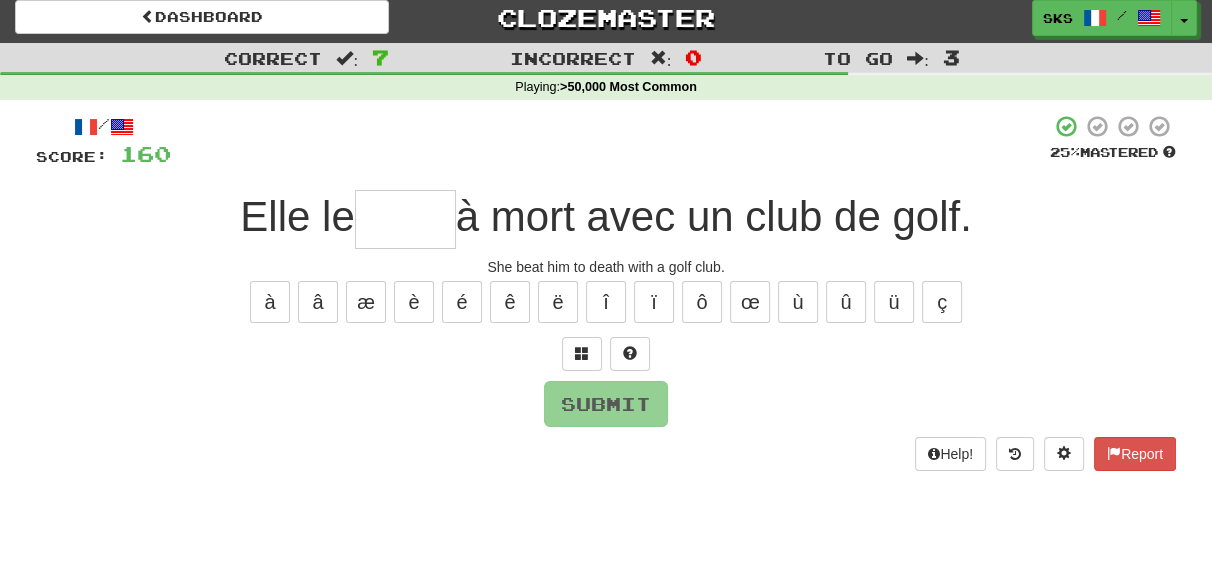 type on "*" 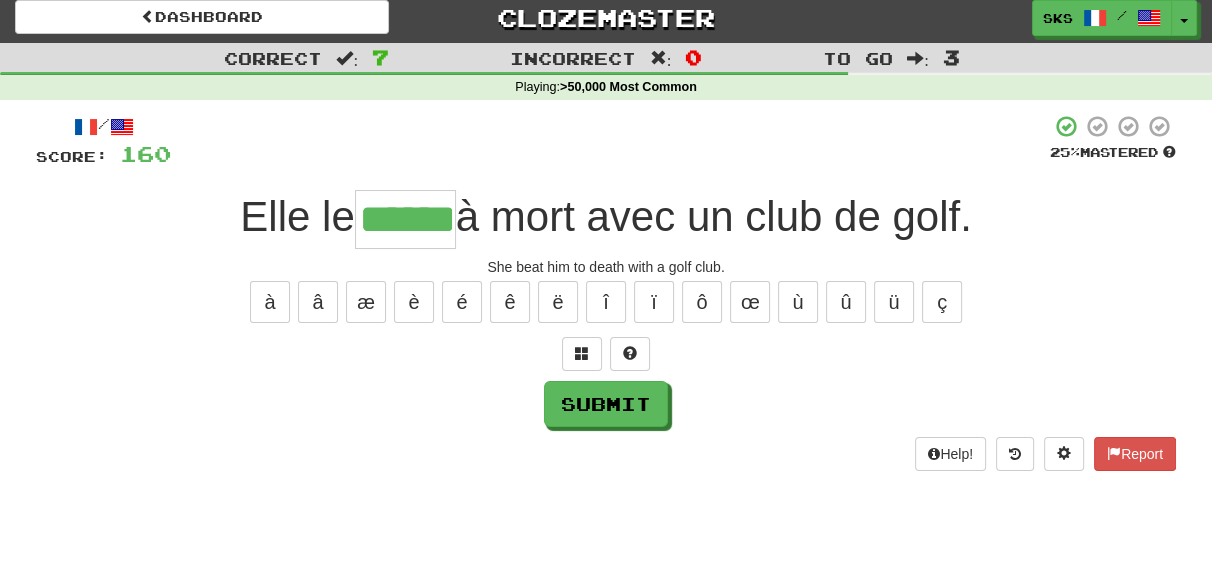 type on "******" 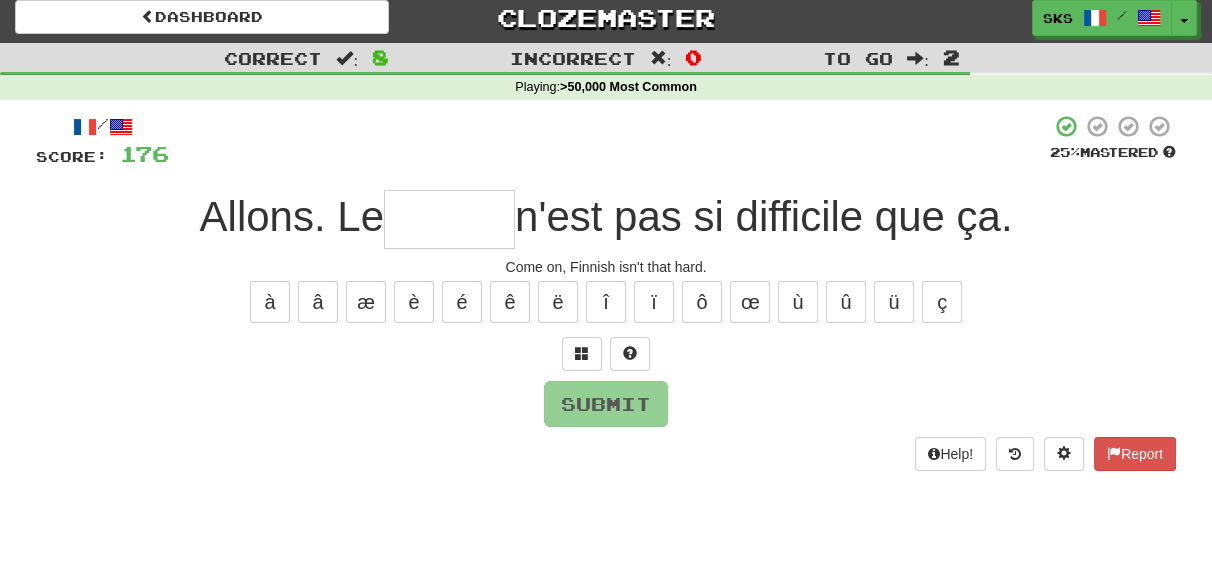 type on "*" 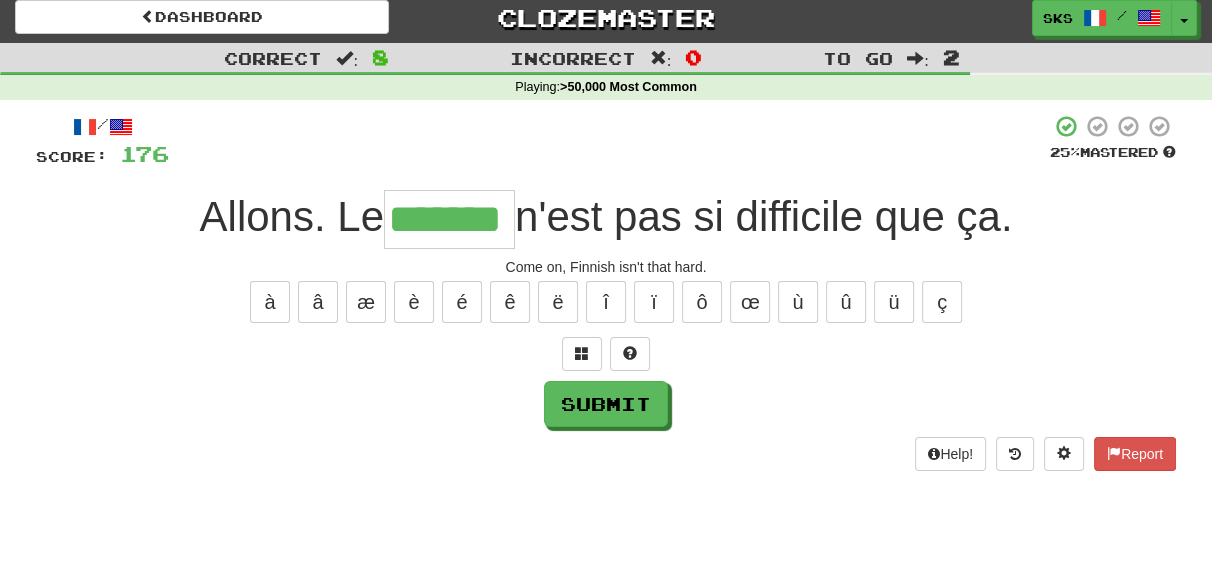 type on "*******" 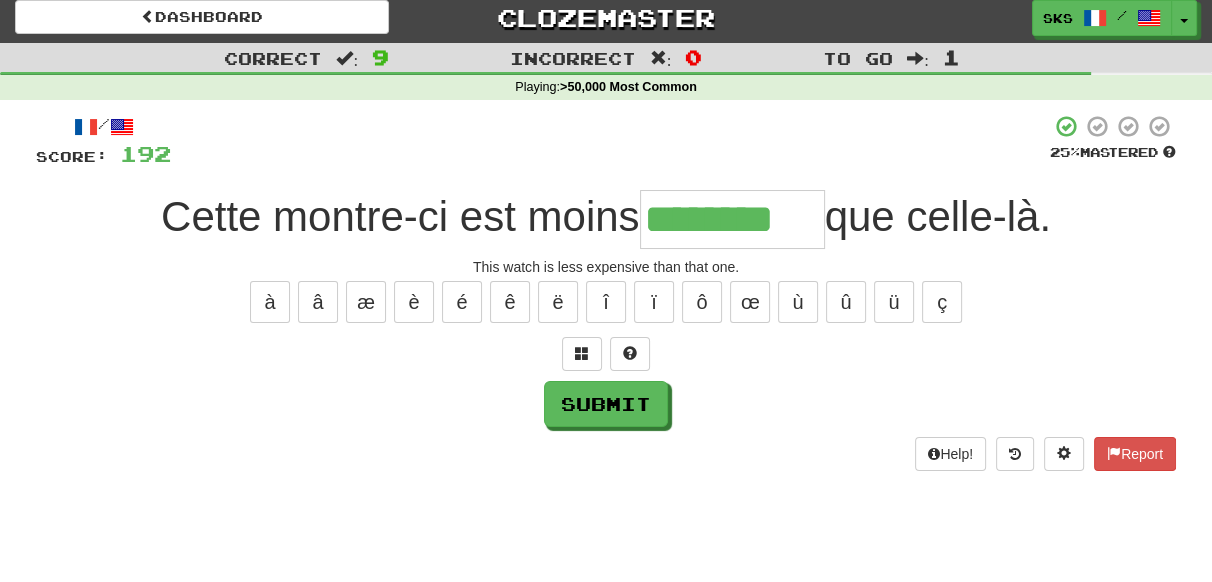 type on "********" 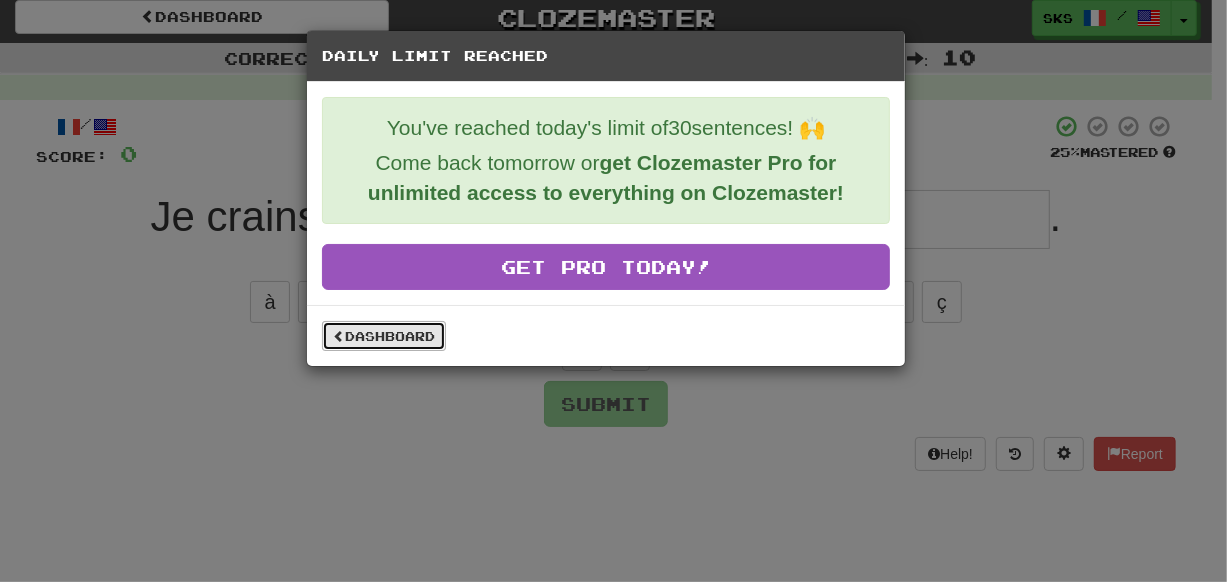 click on "Dashboard" at bounding box center [384, 336] 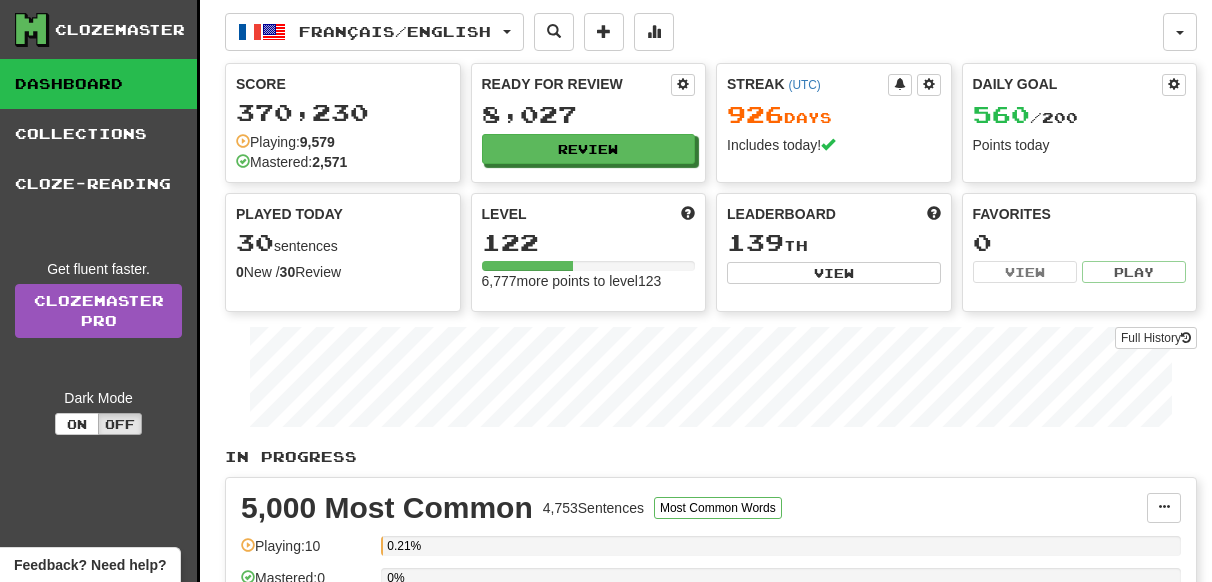 scroll, scrollTop: 0, scrollLeft: 0, axis: both 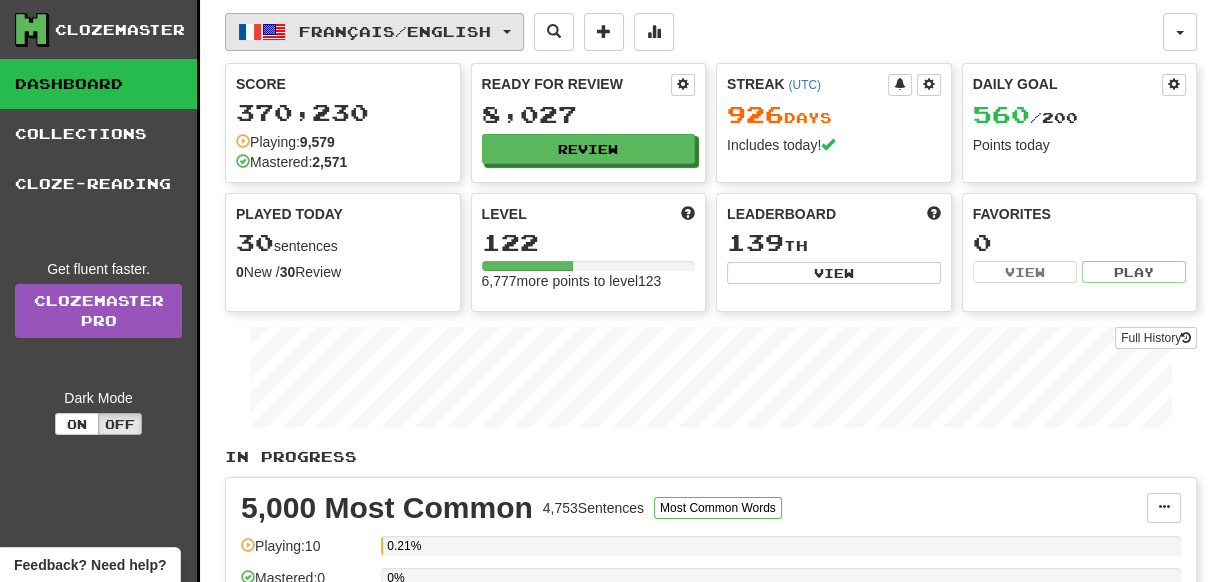 click on "Français  /  English" at bounding box center (374, 32) 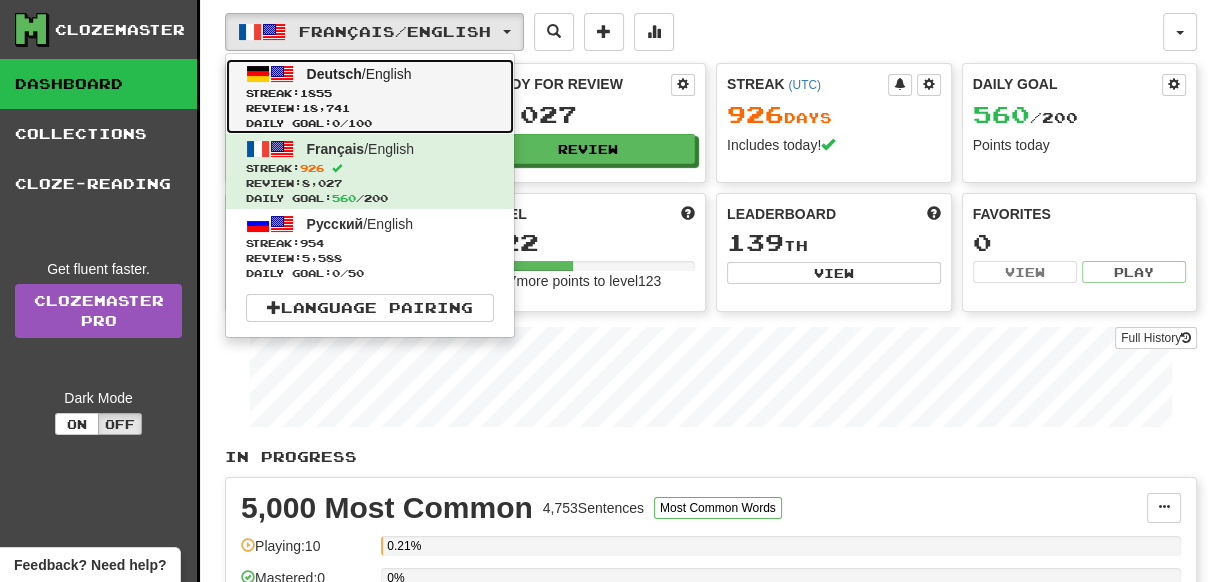 click on "Review:  18,741" at bounding box center (370, 108) 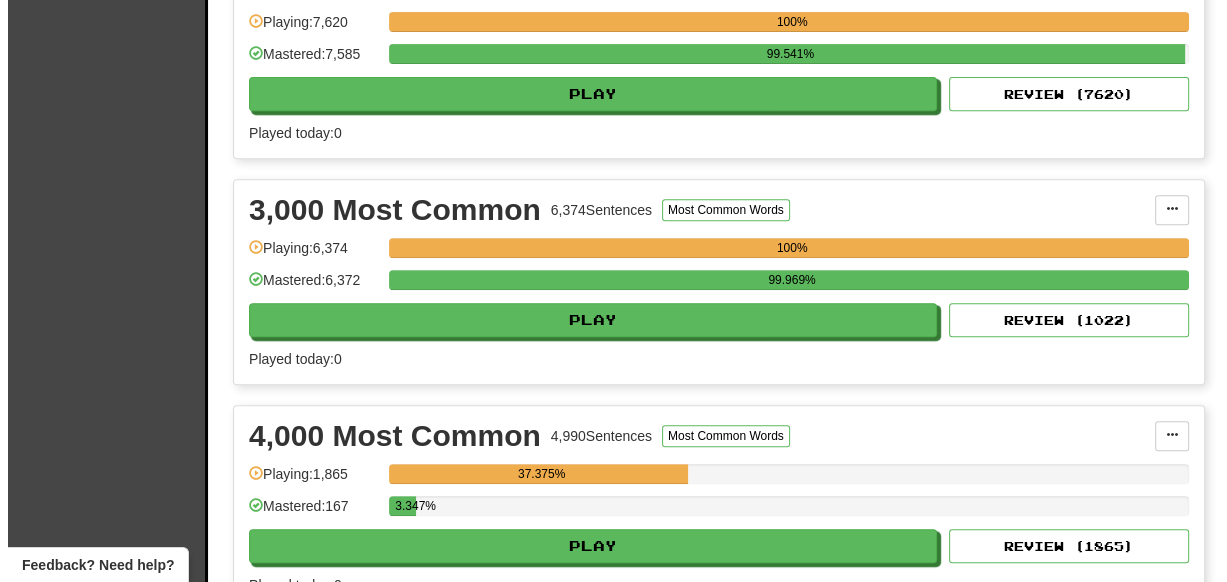 scroll, scrollTop: 818, scrollLeft: 0, axis: vertical 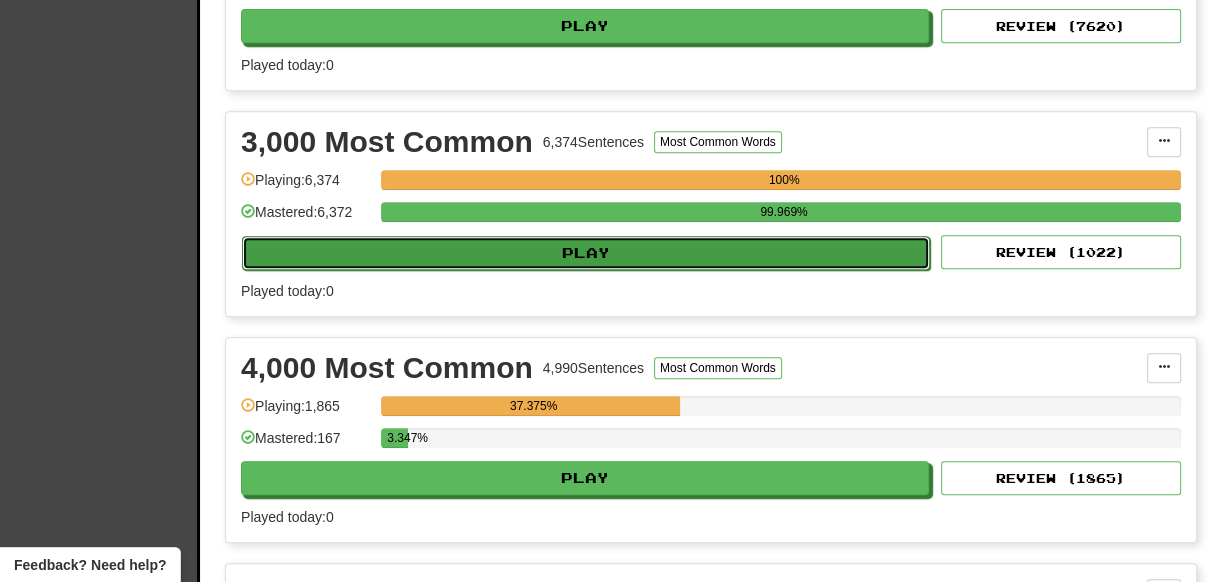 click on "Play" at bounding box center (586, 253) 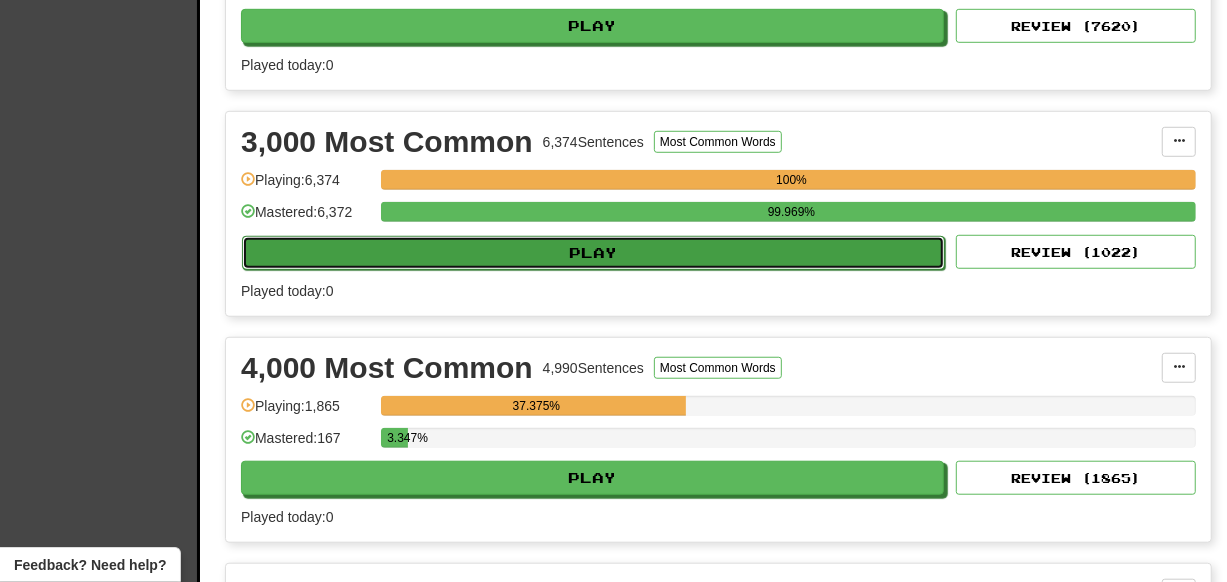 select on "**" 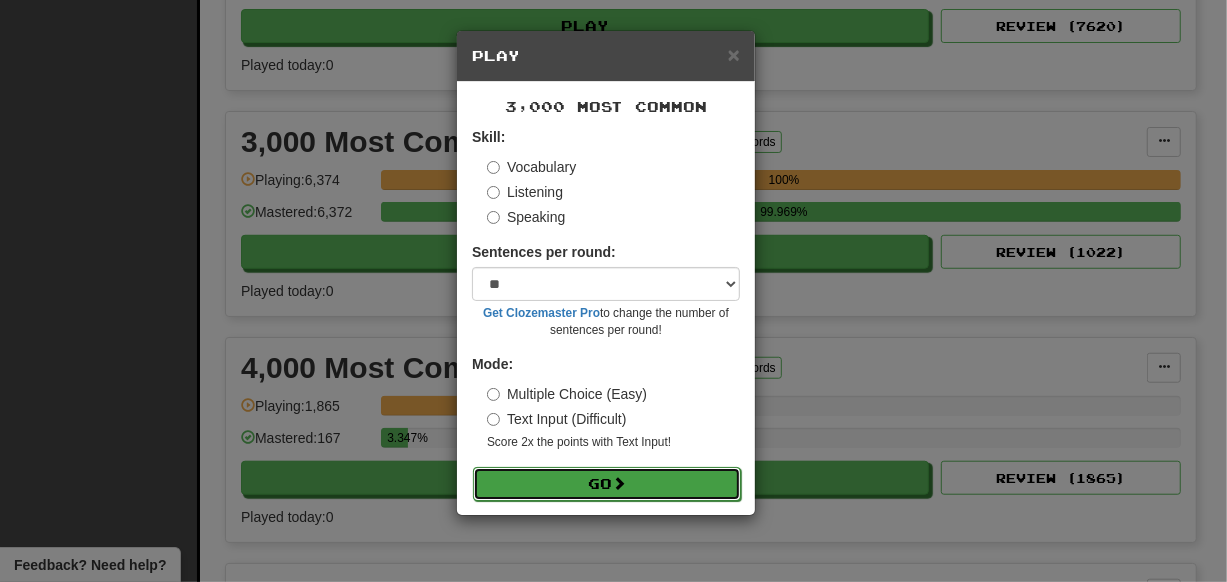 click on "Go" at bounding box center [607, 484] 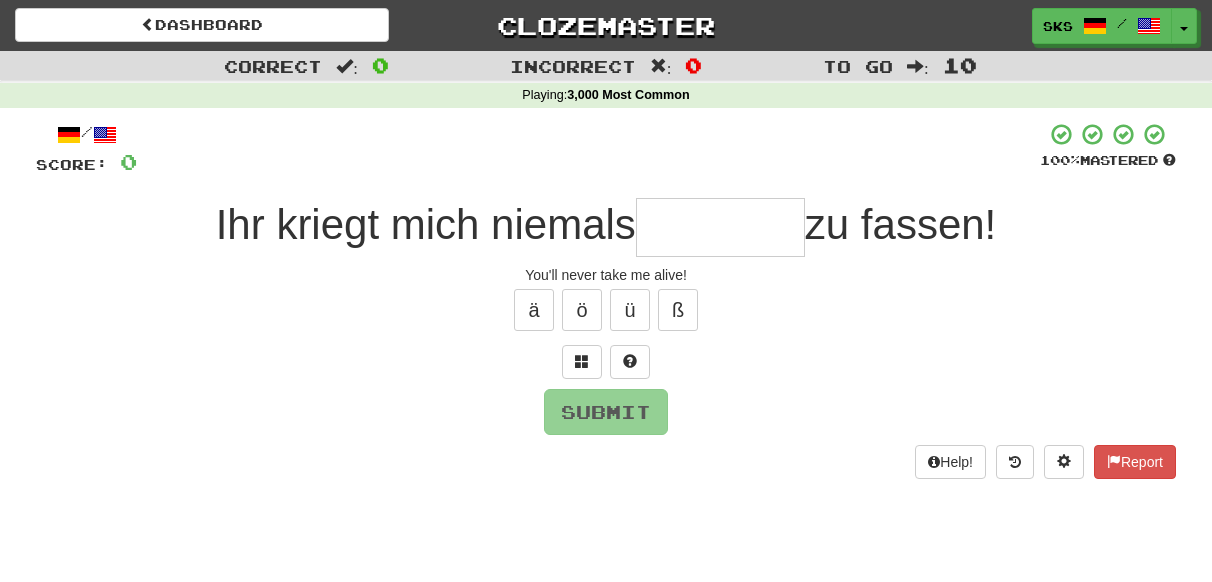 scroll, scrollTop: 0, scrollLeft: 0, axis: both 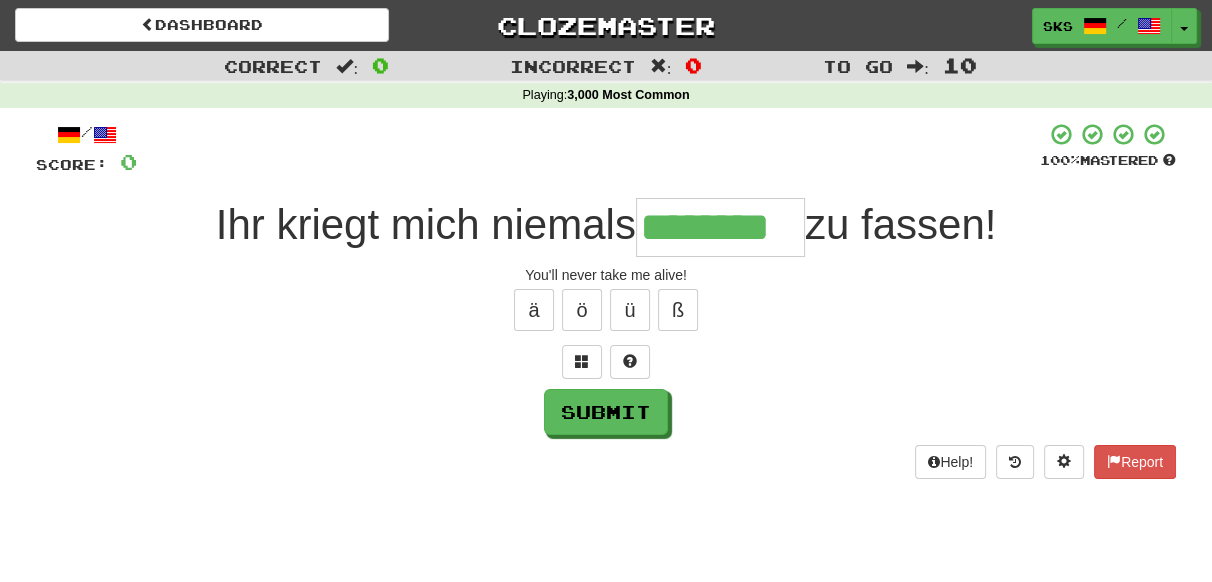 type on "********" 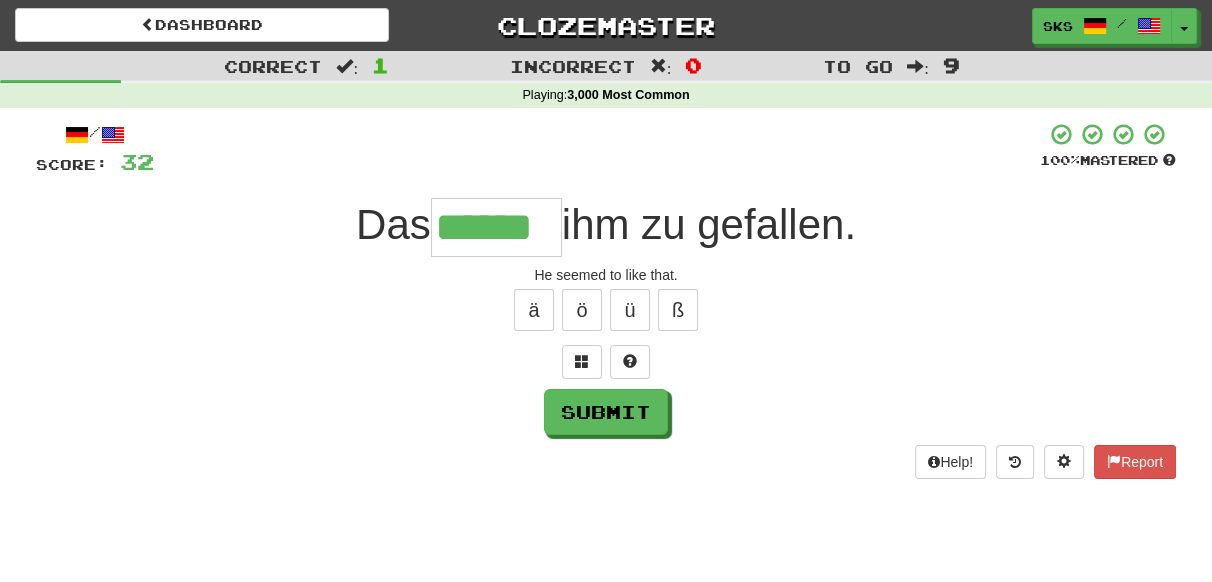 type on "******" 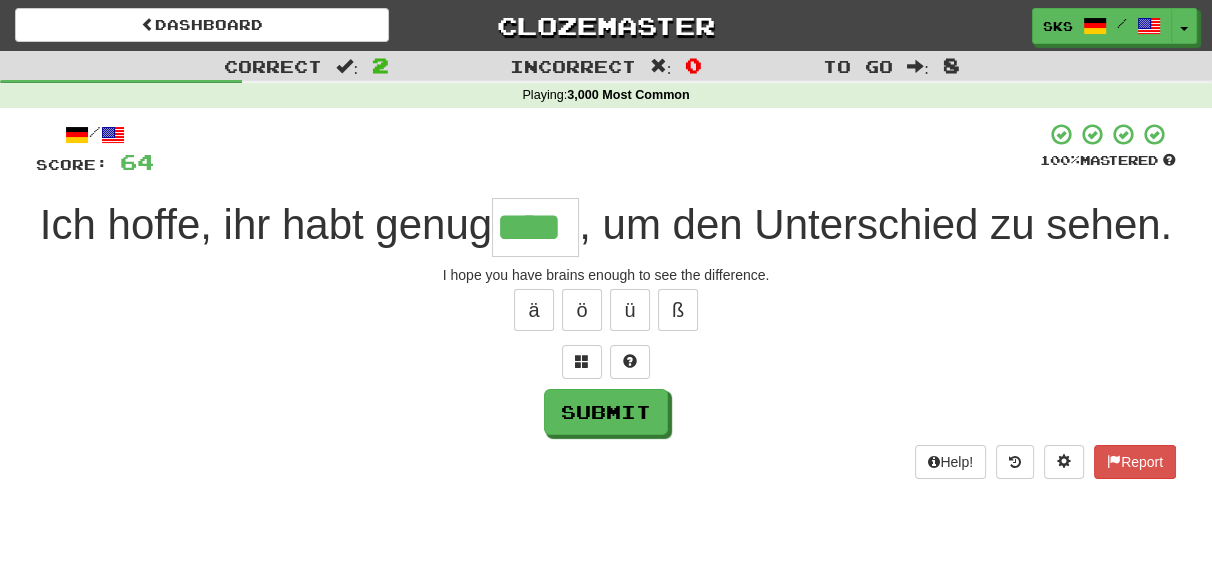 type on "****" 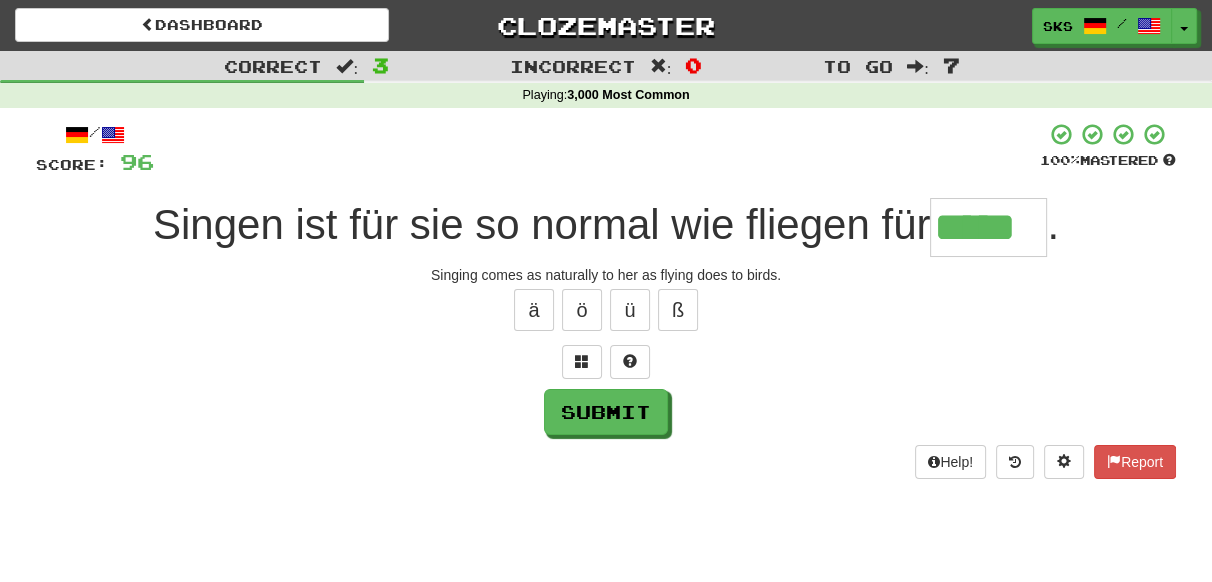 type on "*****" 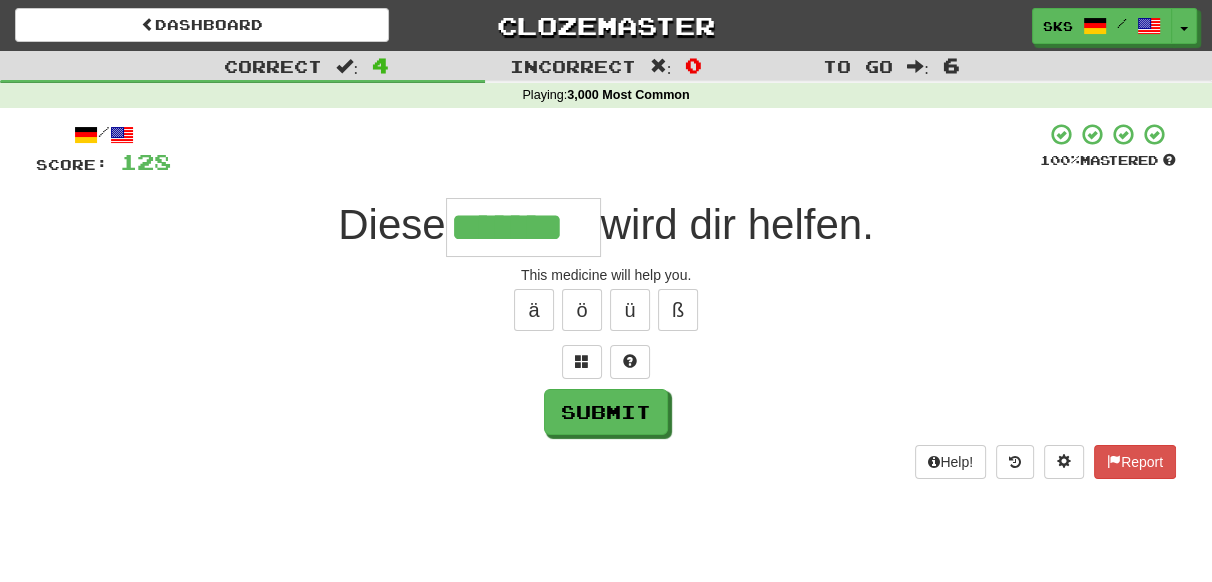type on "*******" 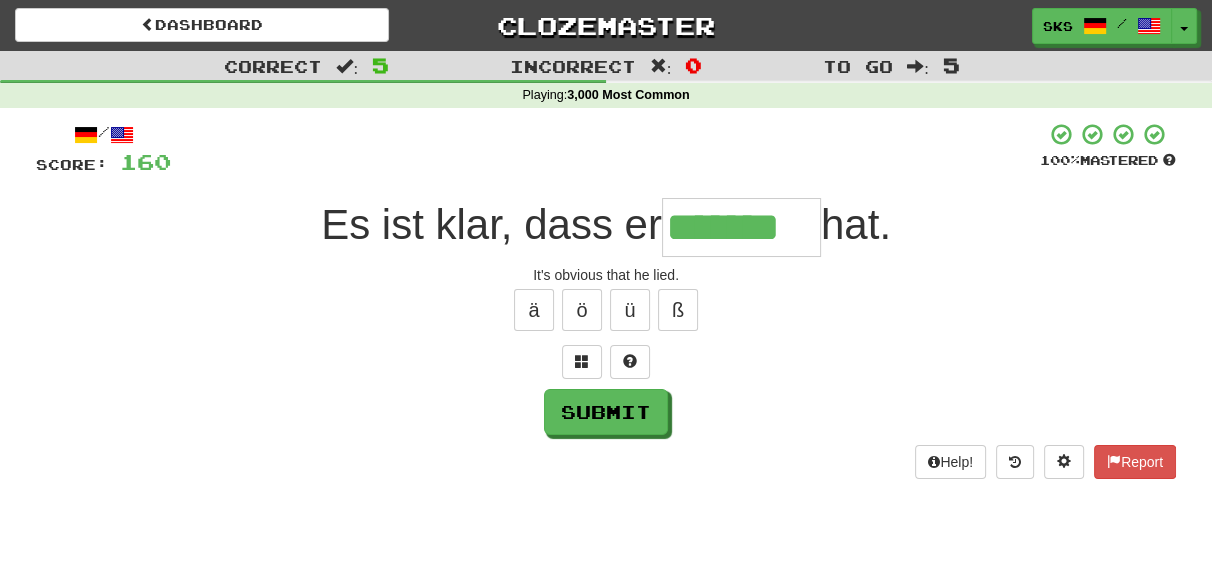 type on "*******" 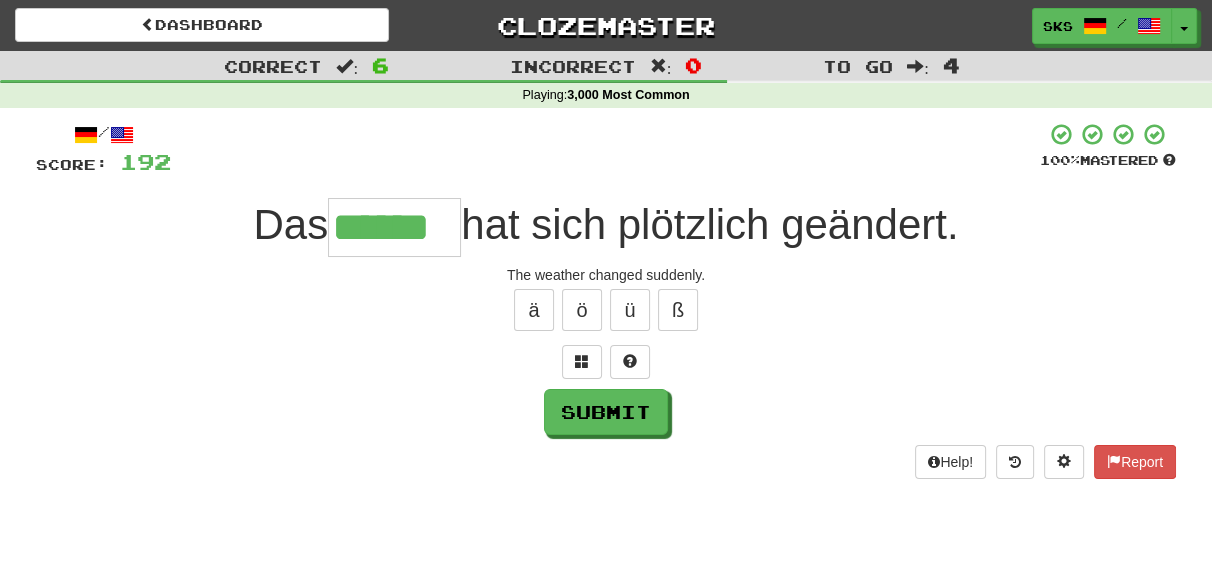 type on "******" 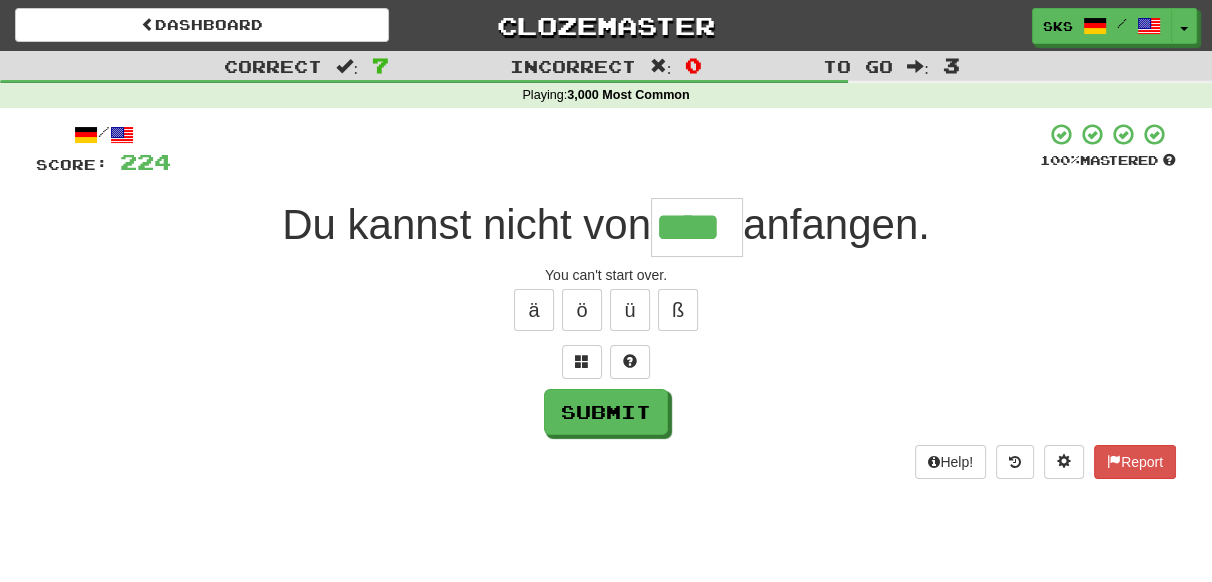 type on "****" 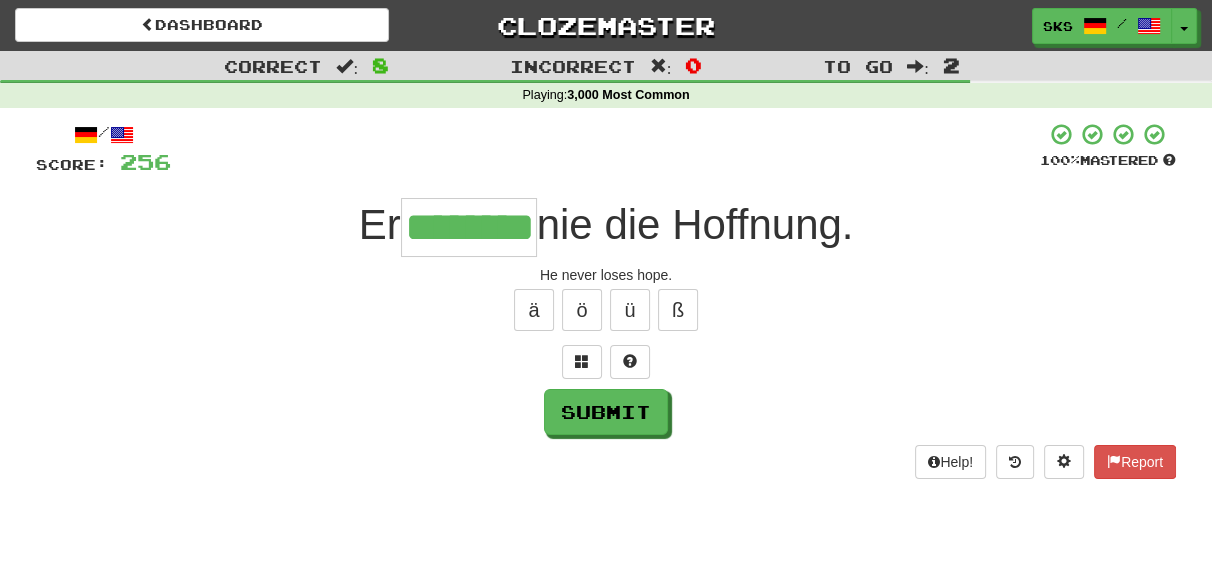 type on "********" 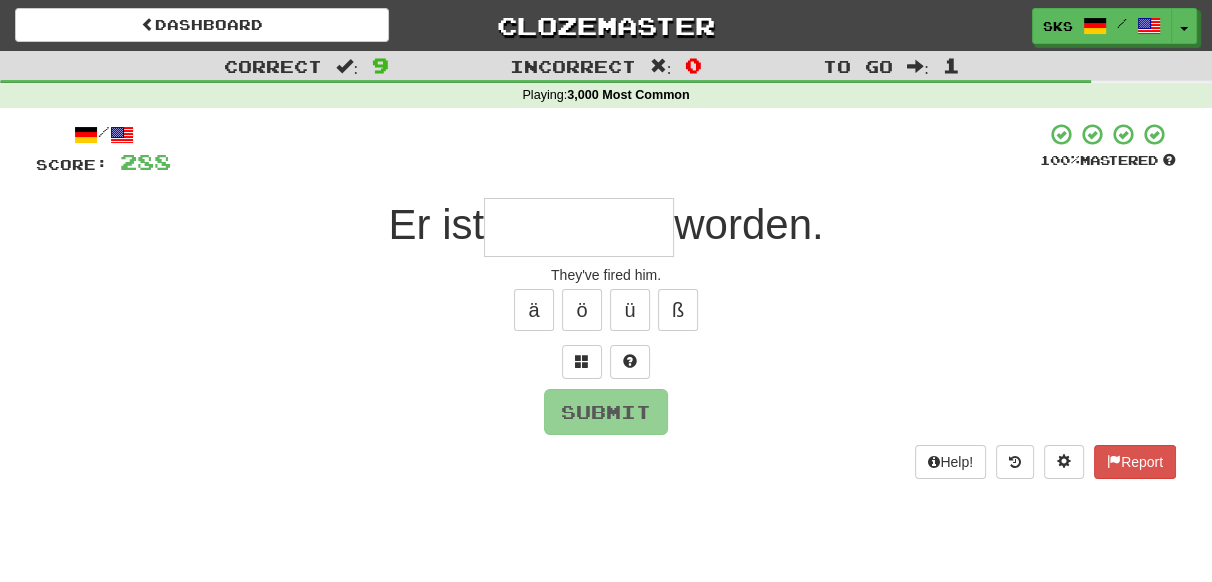 type on "*" 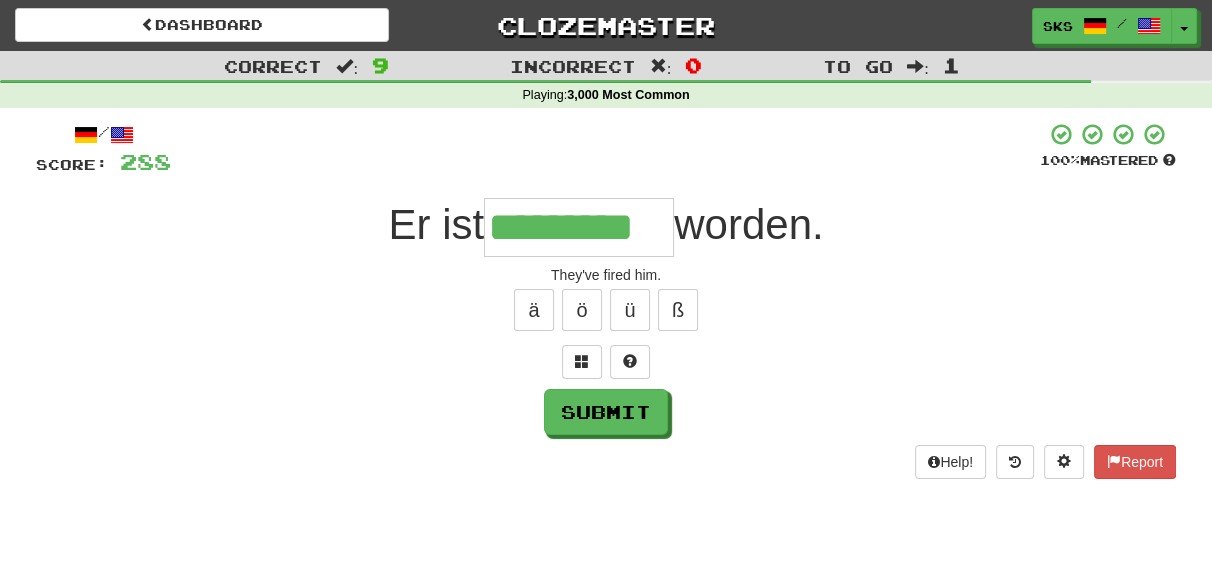 type on "*********" 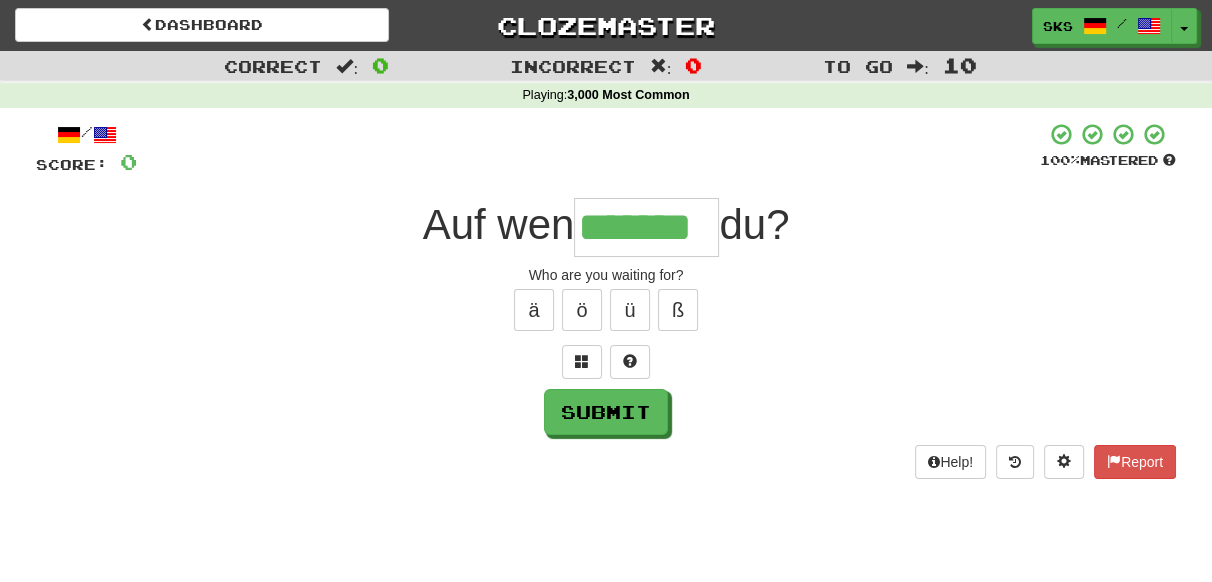 type on "*******" 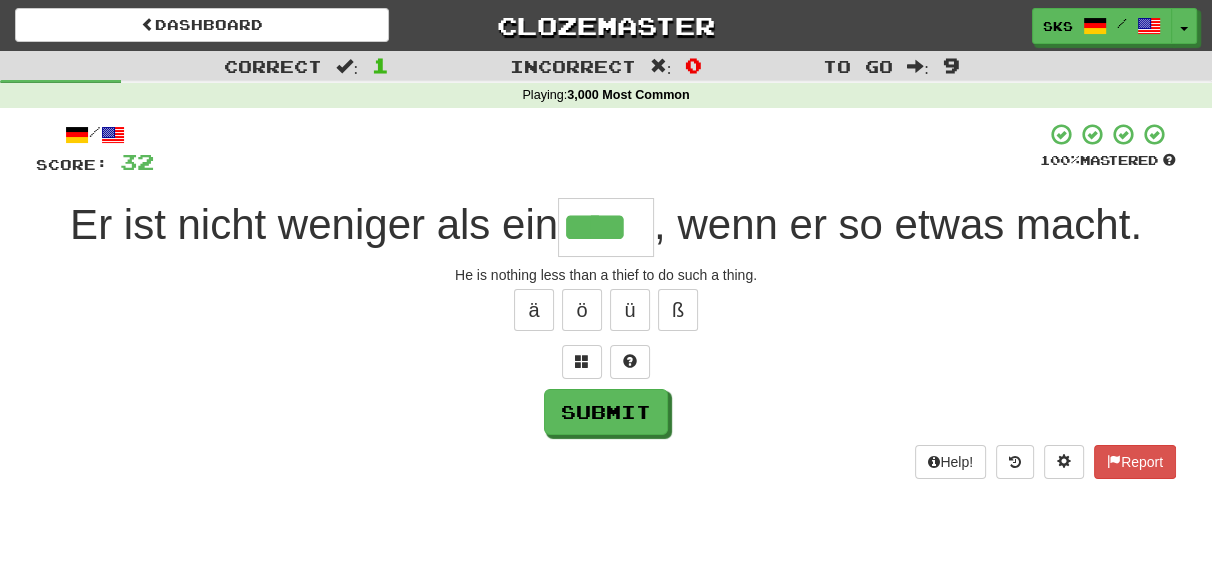 type on "****" 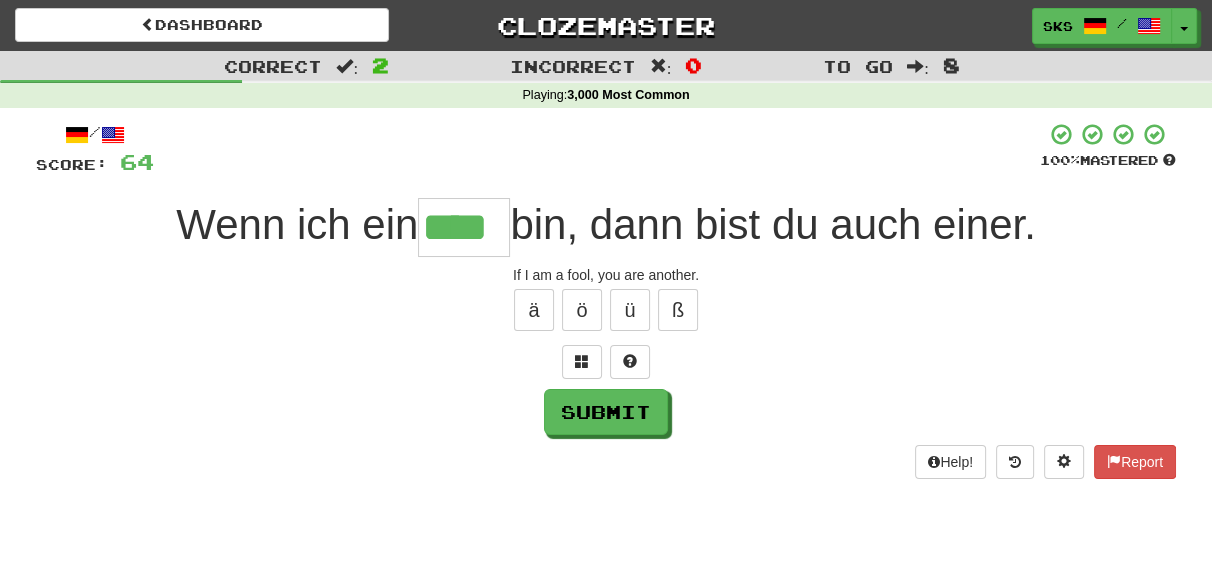 type on "****" 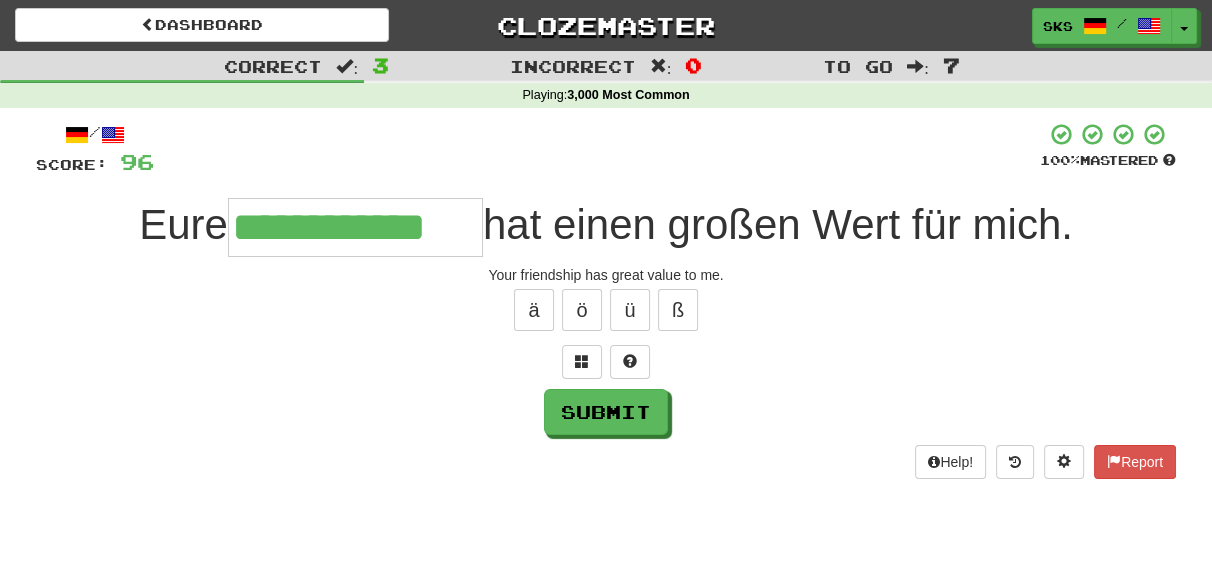 type on "**********" 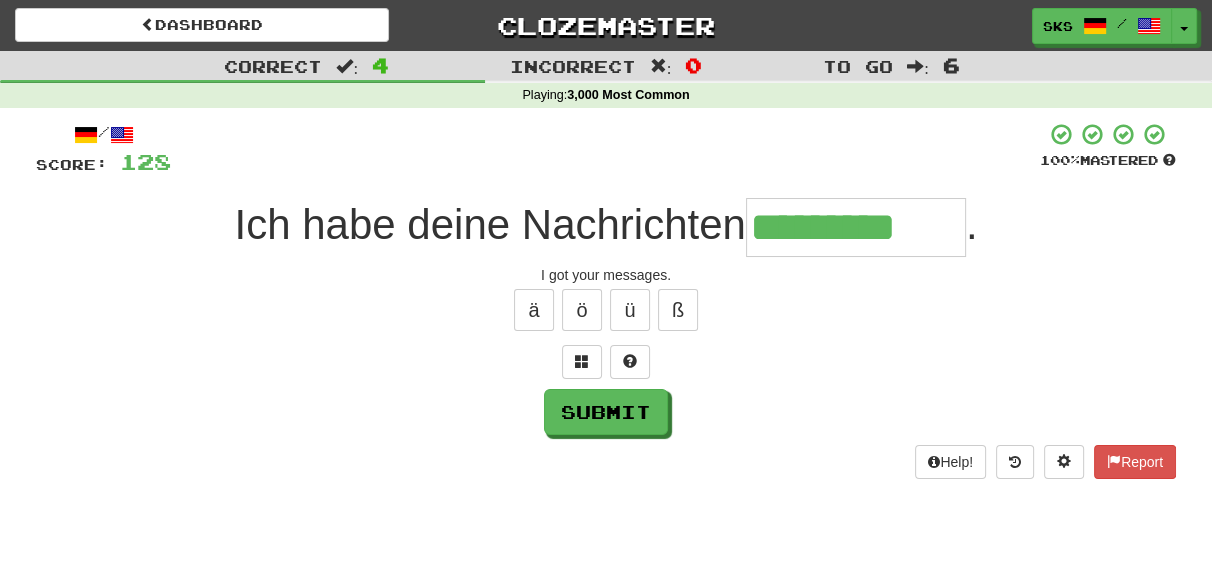type on "*********" 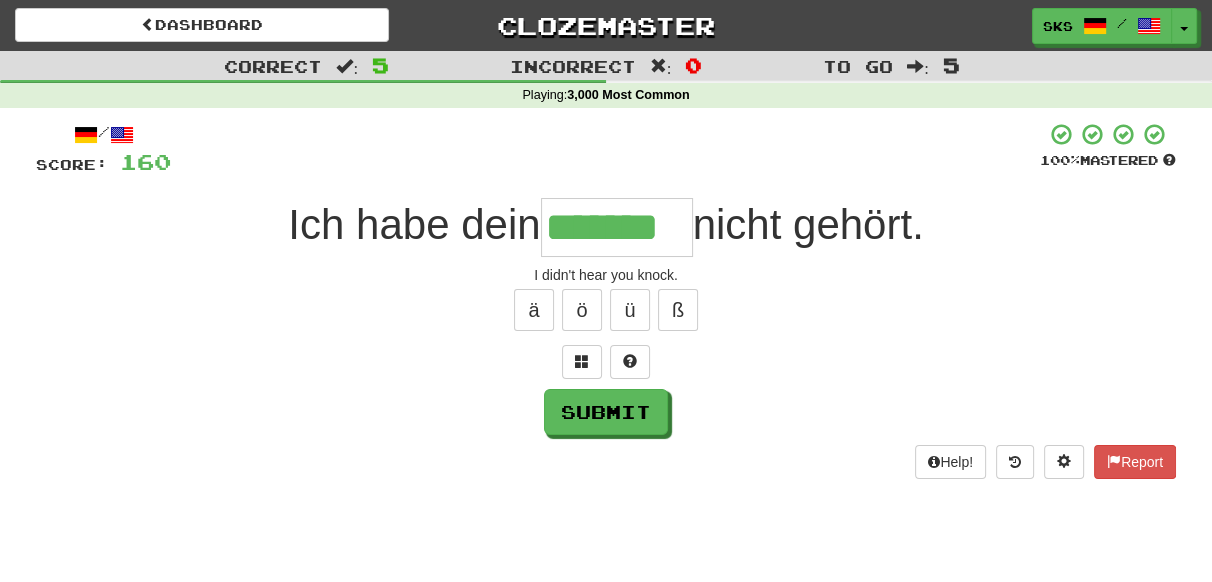 type on "*******" 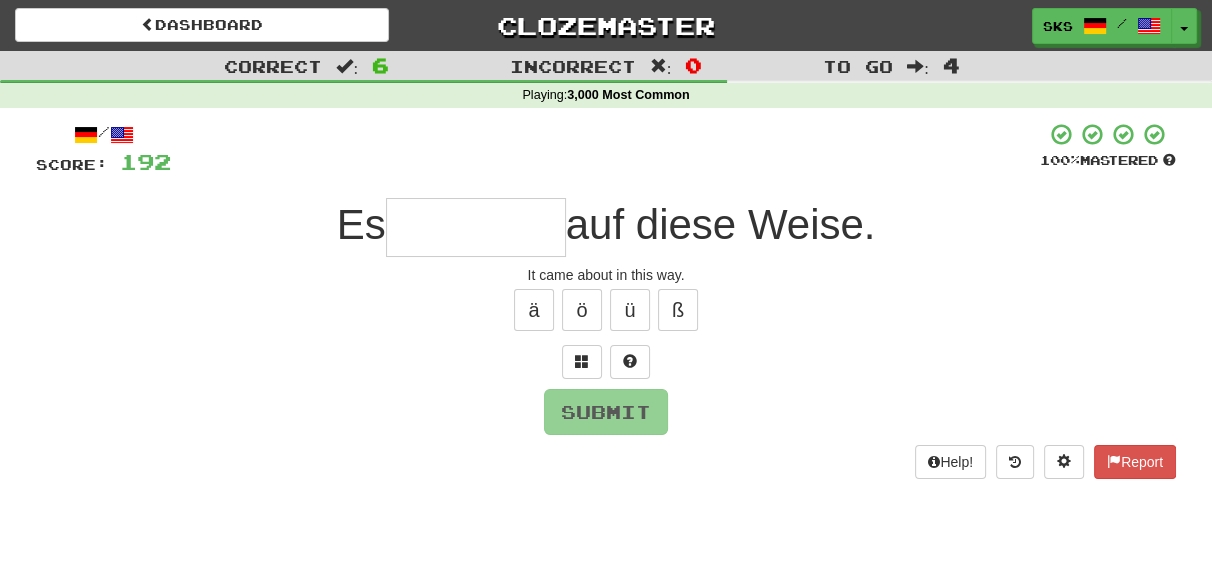 type on "*" 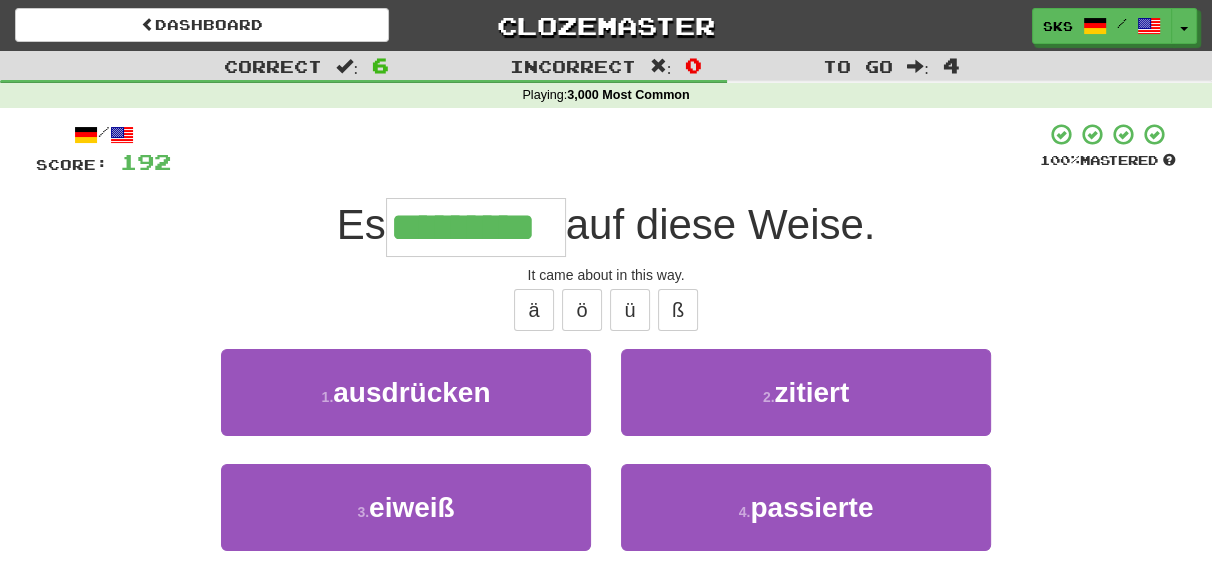 type on "*********" 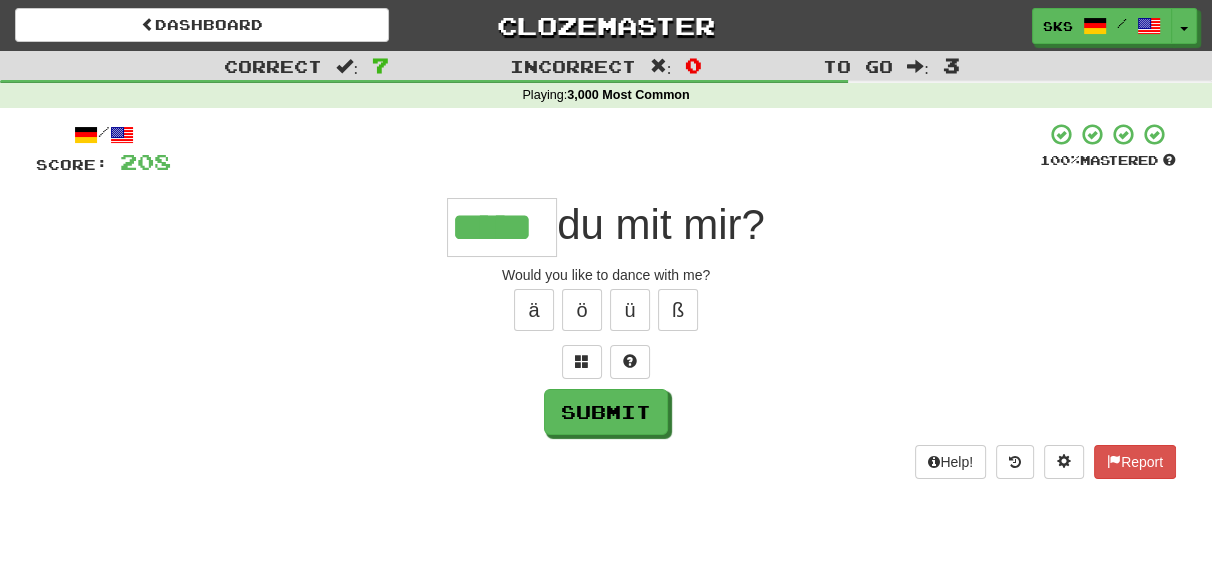 type on "*****" 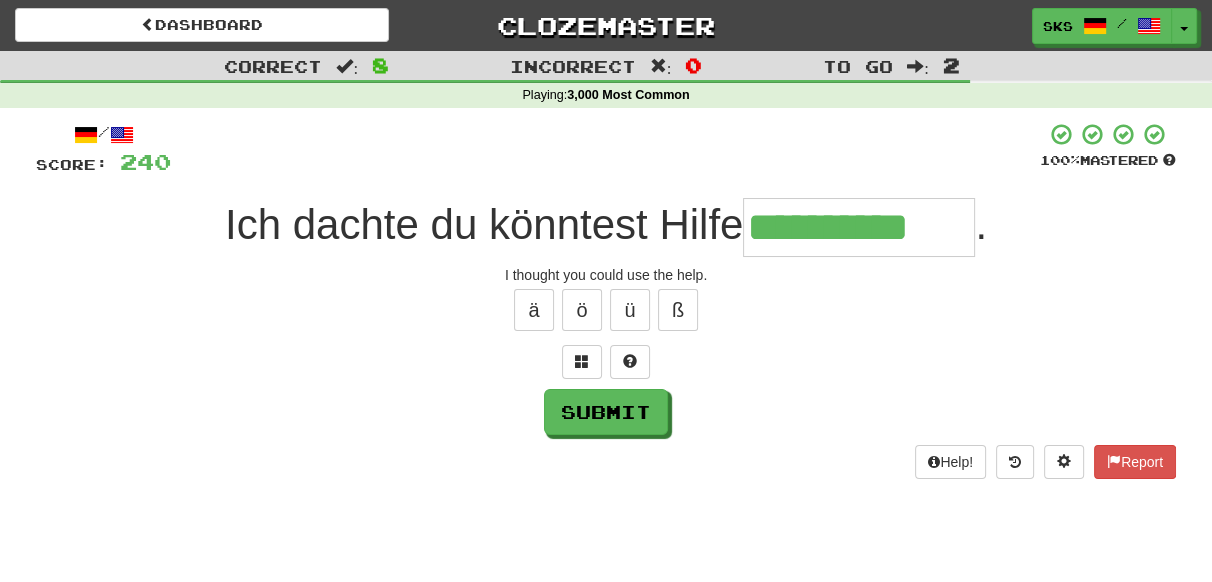 type on "**********" 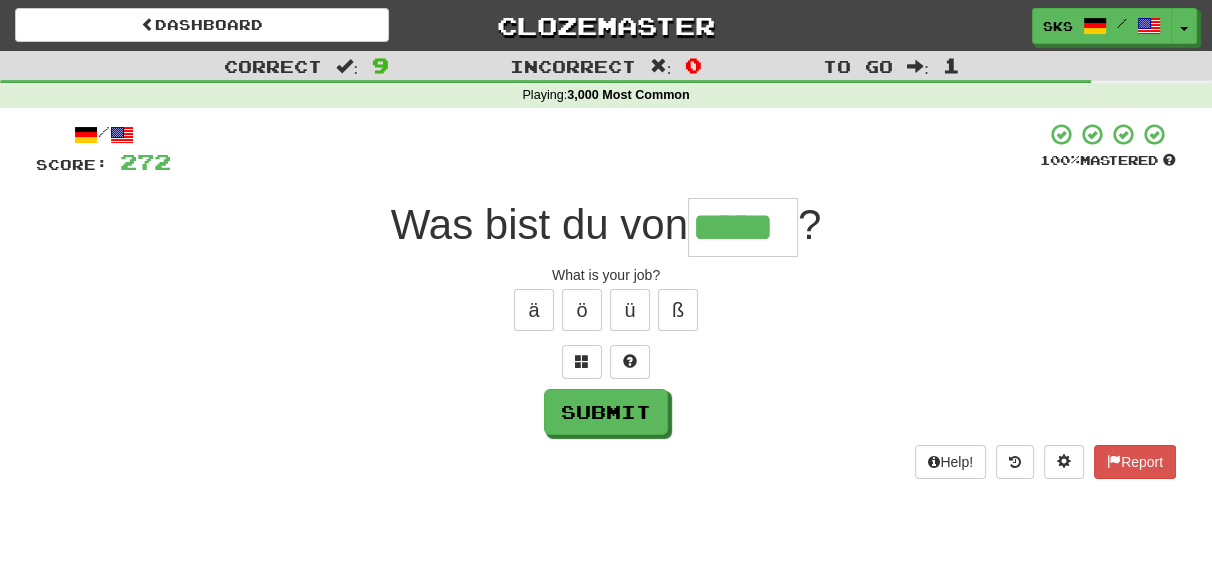 type on "*****" 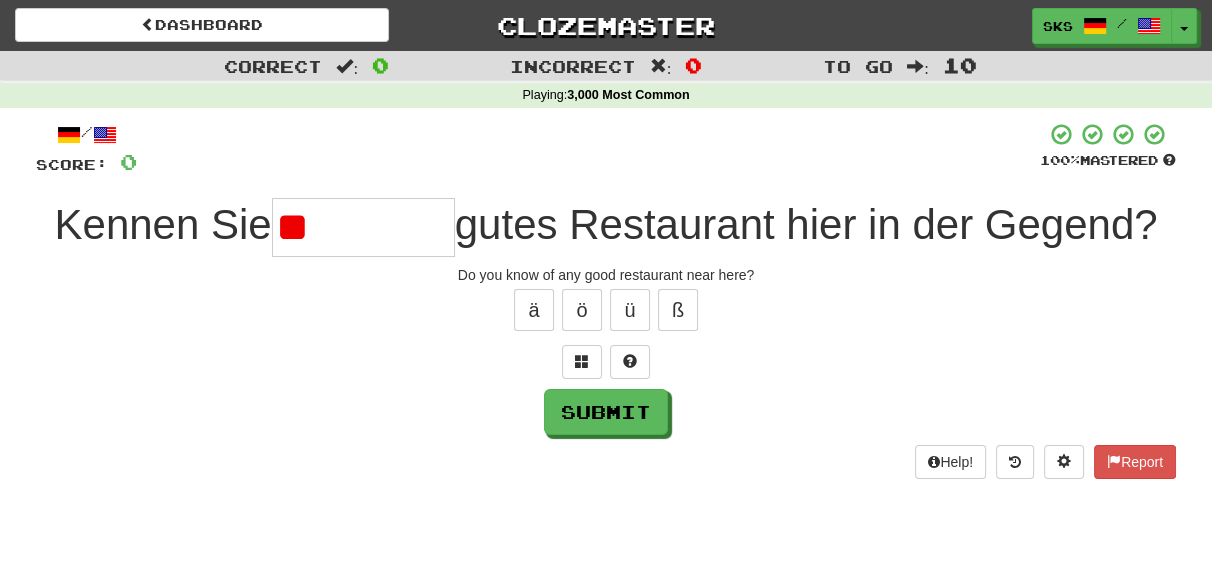 type on "*" 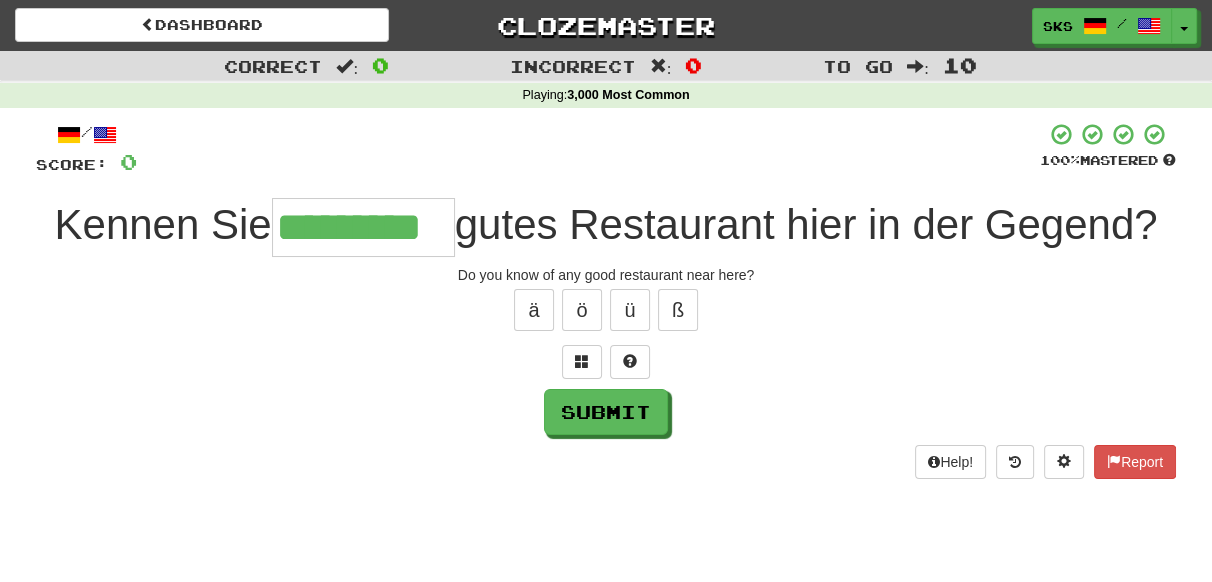 type on "*********" 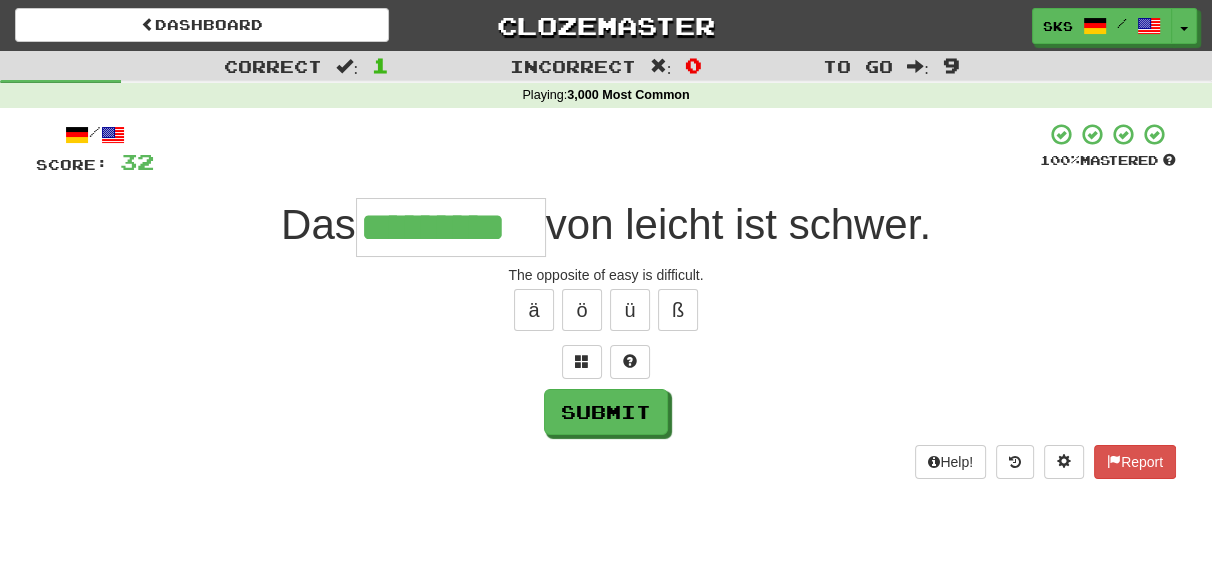 type on "*********" 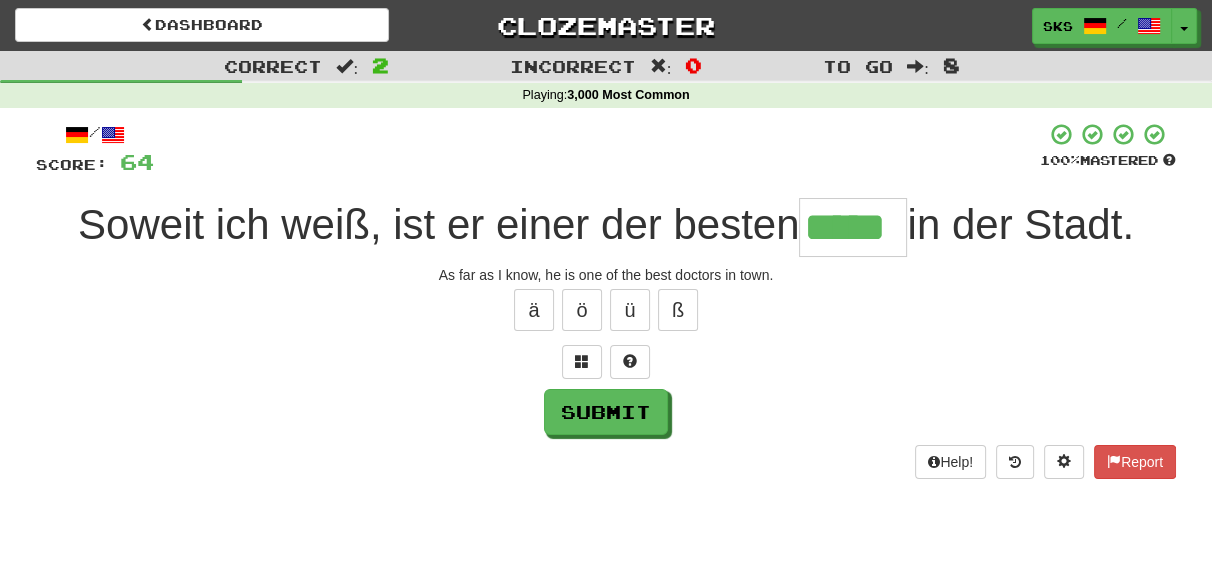 type on "*****" 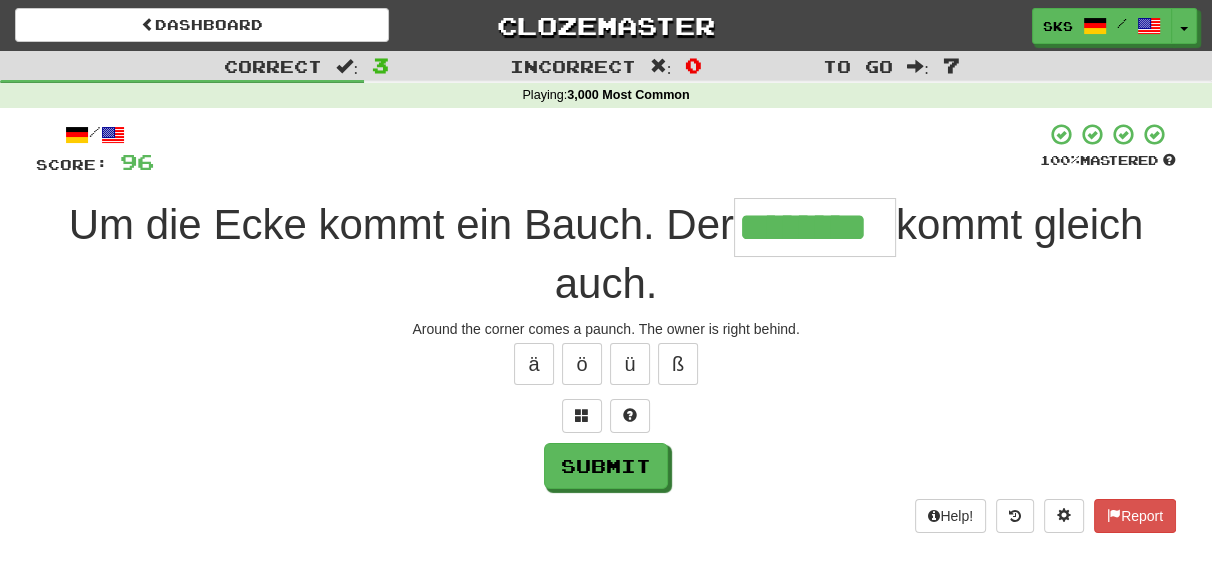 type on "********" 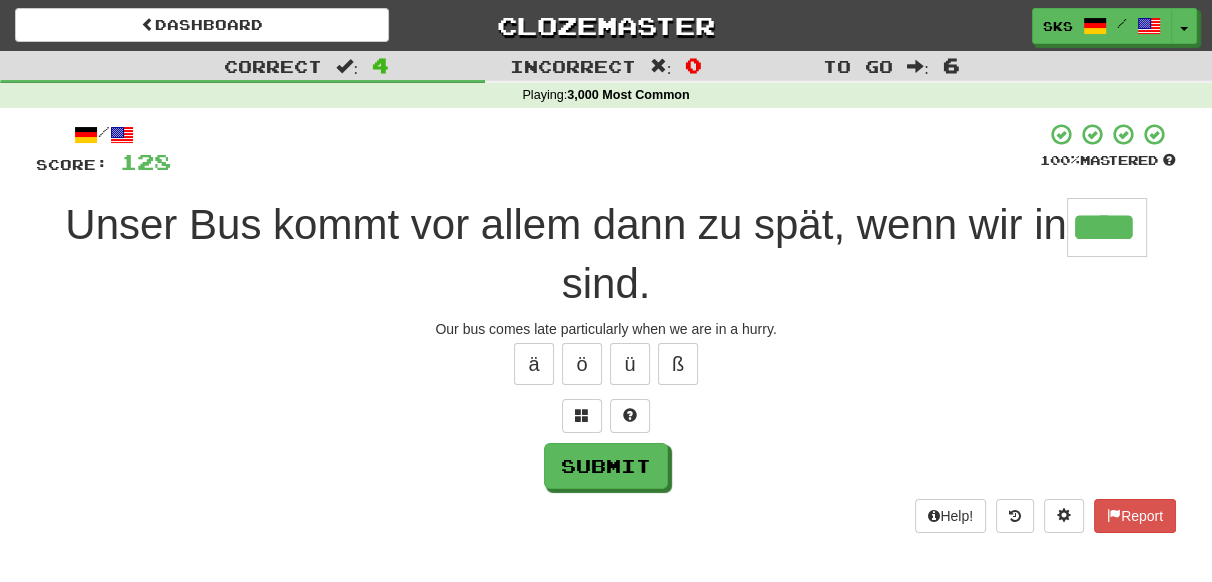 type on "****" 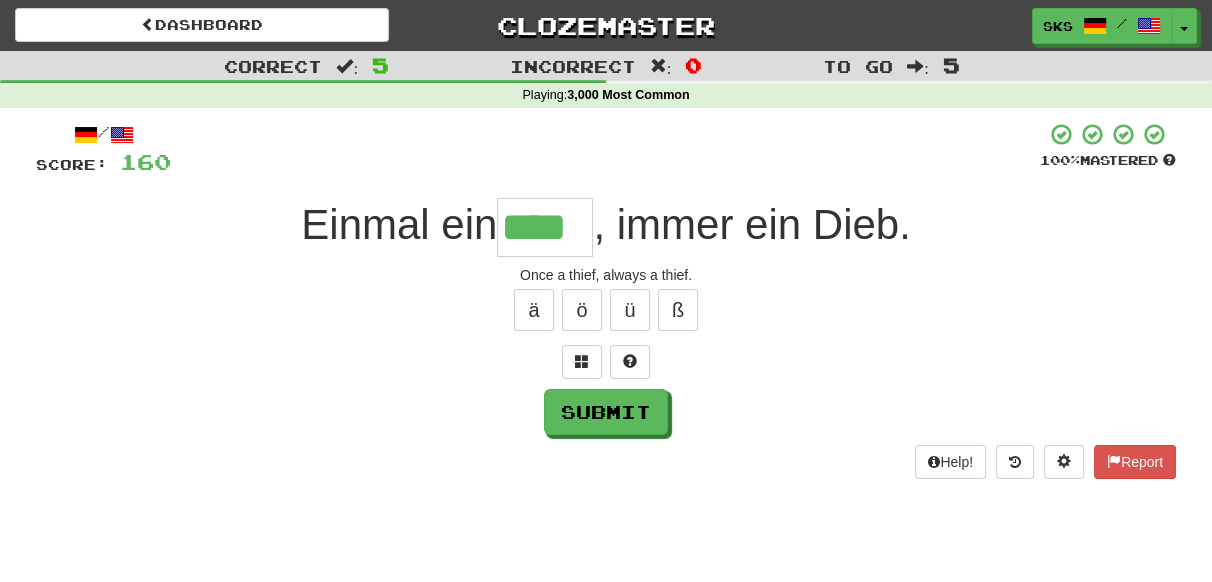 type on "****" 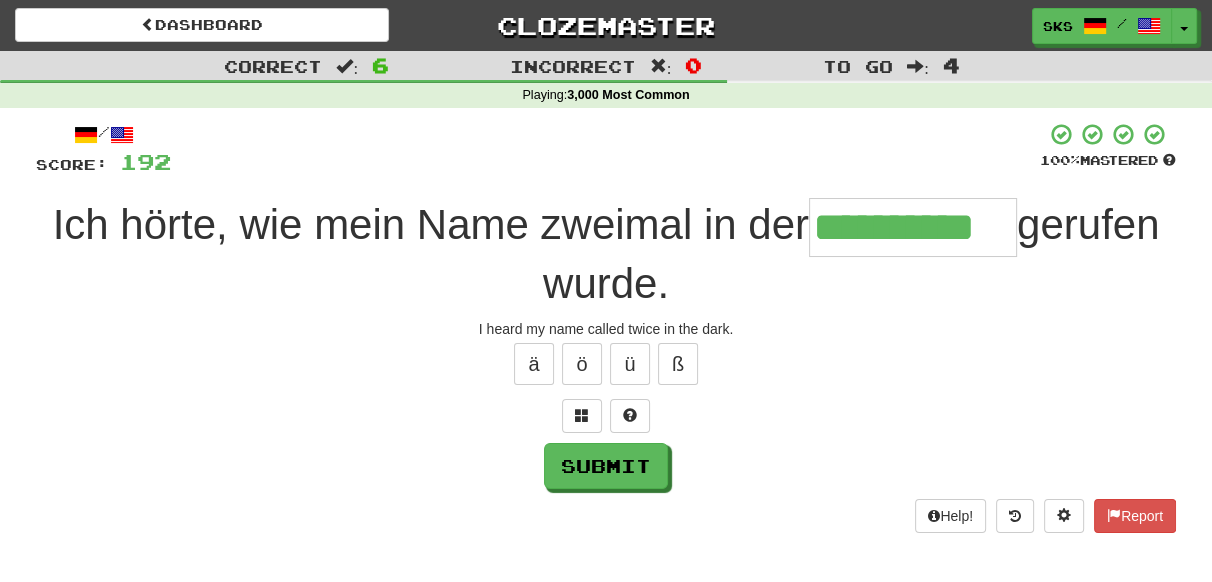 type on "**********" 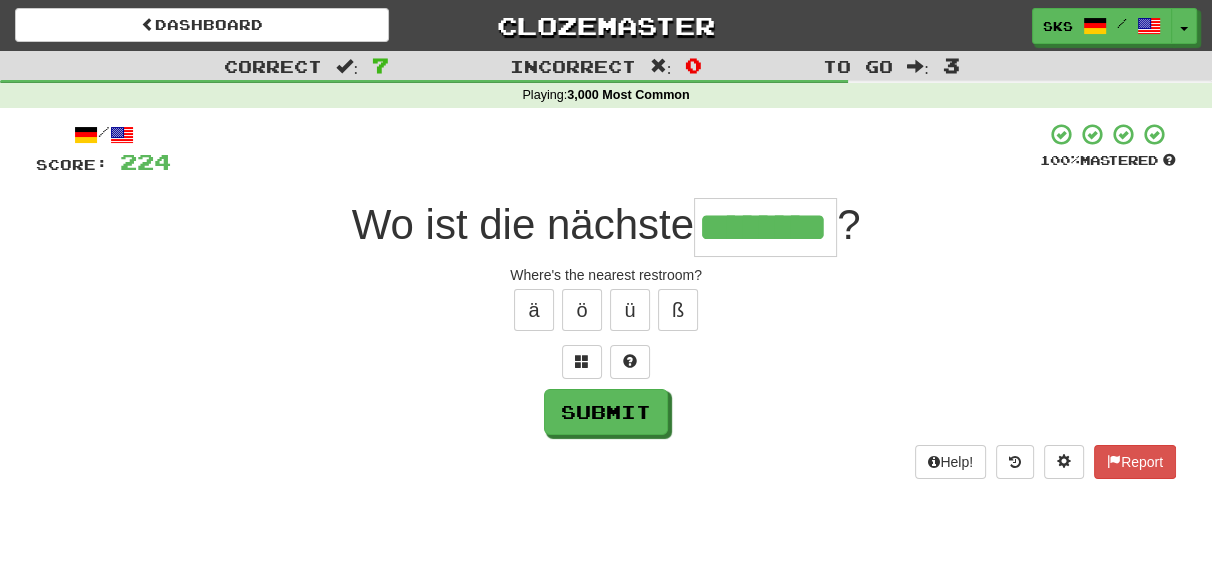 type on "********" 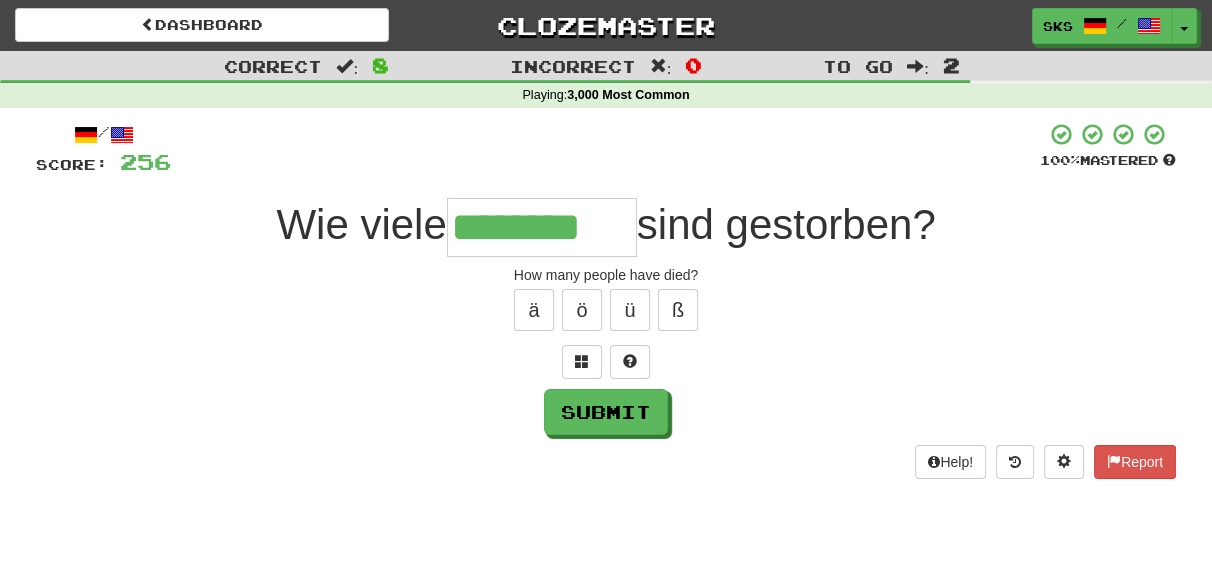 type on "********" 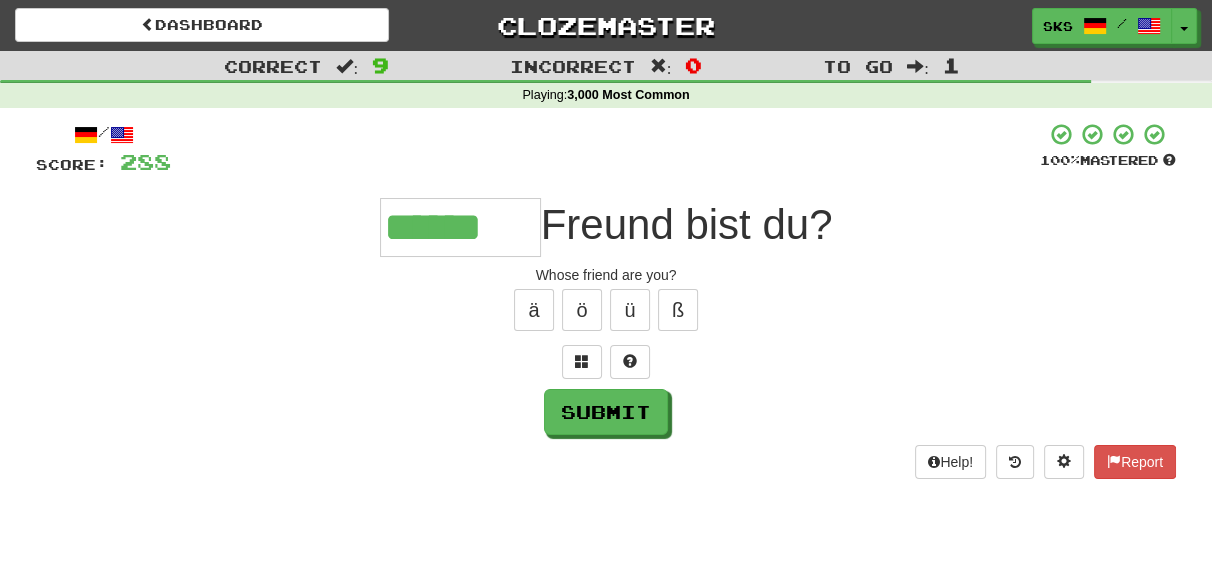 type on "******" 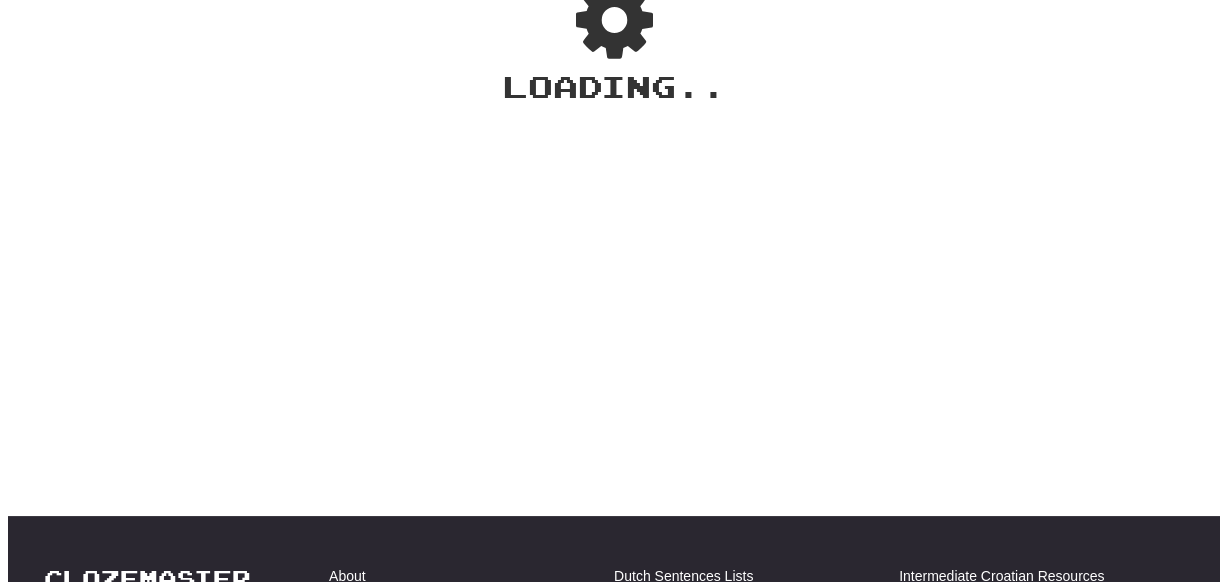 scroll, scrollTop: 0, scrollLeft: 0, axis: both 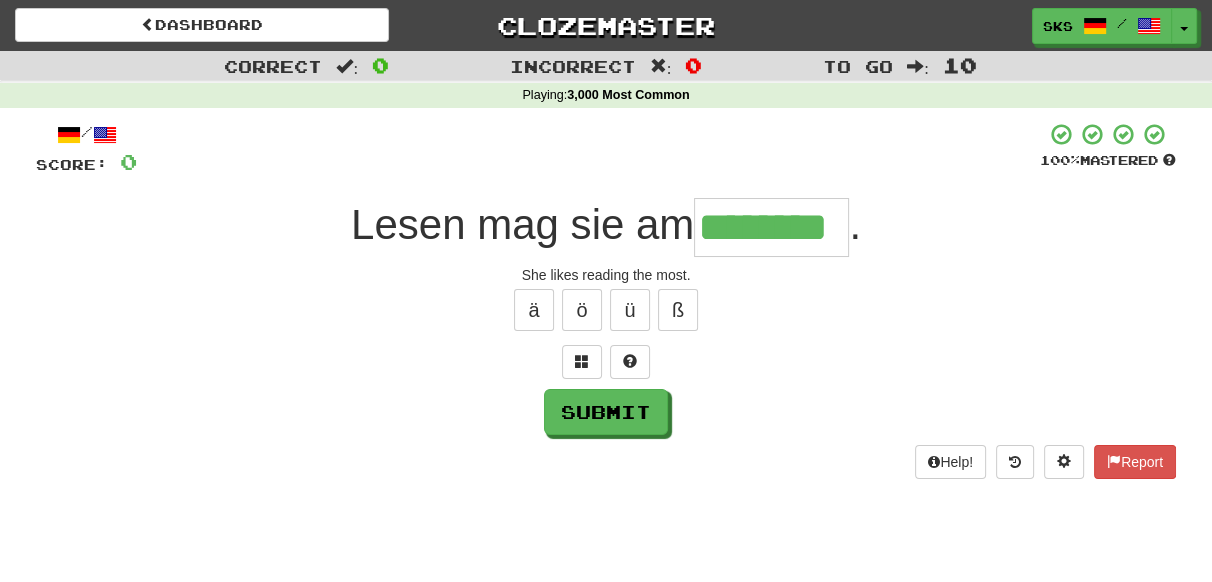 type on "********" 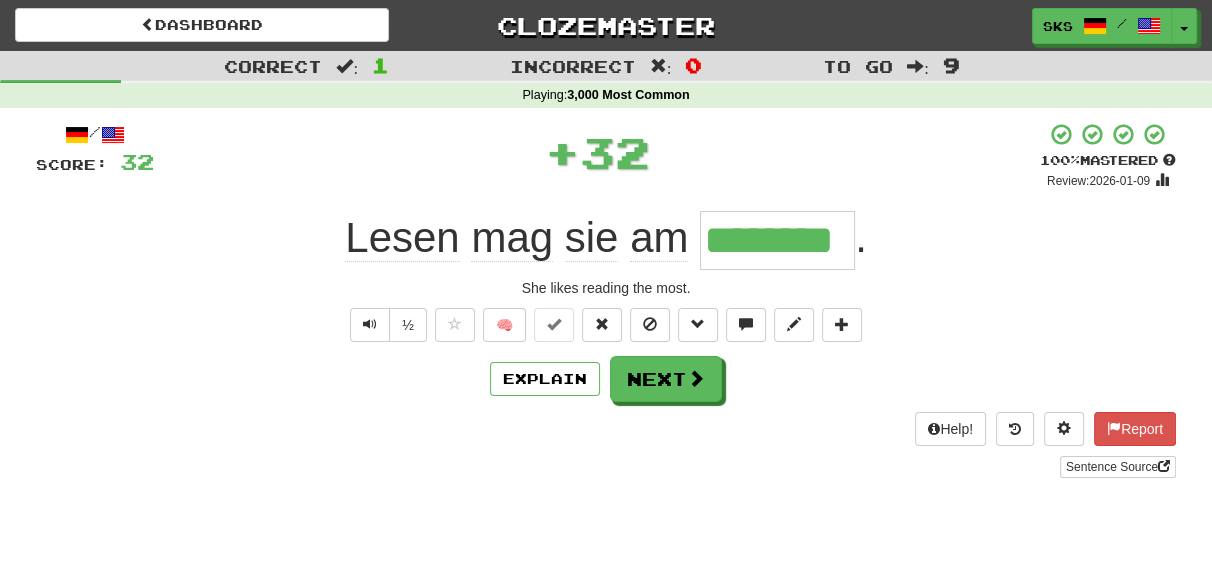 type 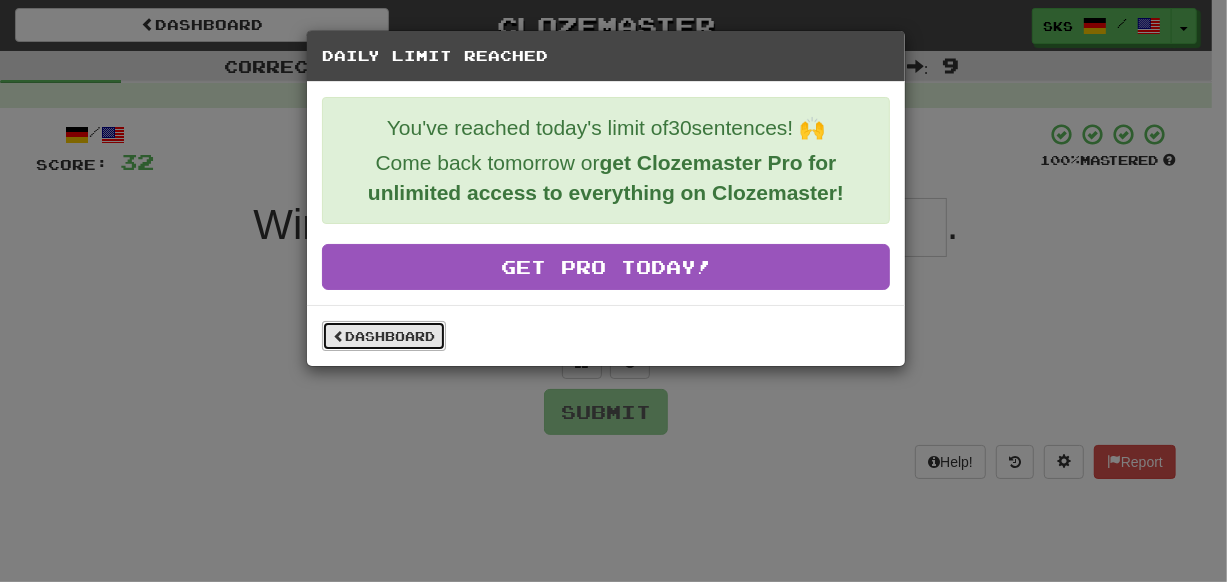 click on "Dashboard" at bounding box center [384, 336] 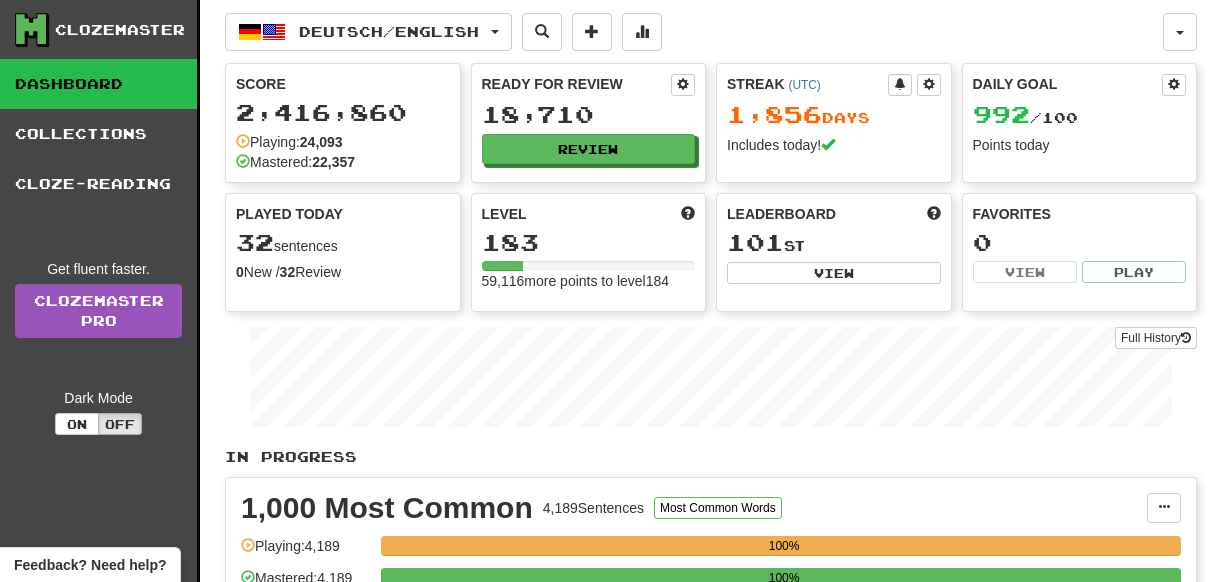 scroll, scrollTop: 0, scrollLeft: 0, axis: both 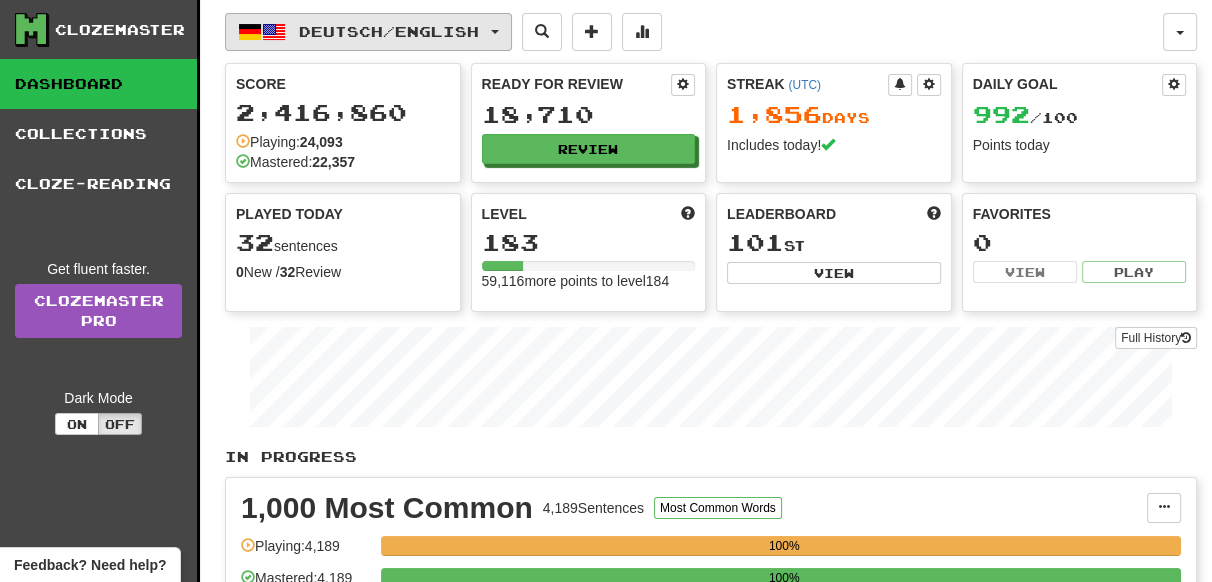 click on "Deutsch  /  English" at bounding box center (368, 32) 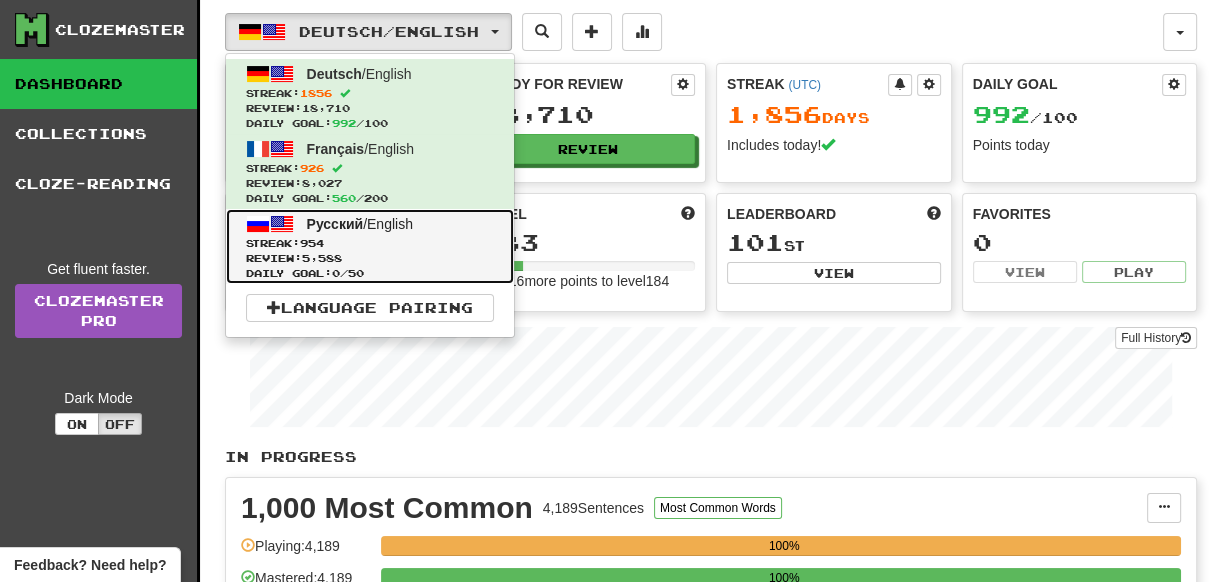 click on "Русский  /  English Streak:  954   Review:  5,588 Daily Goal:  0  /  50" at bounding box center [370, 246] 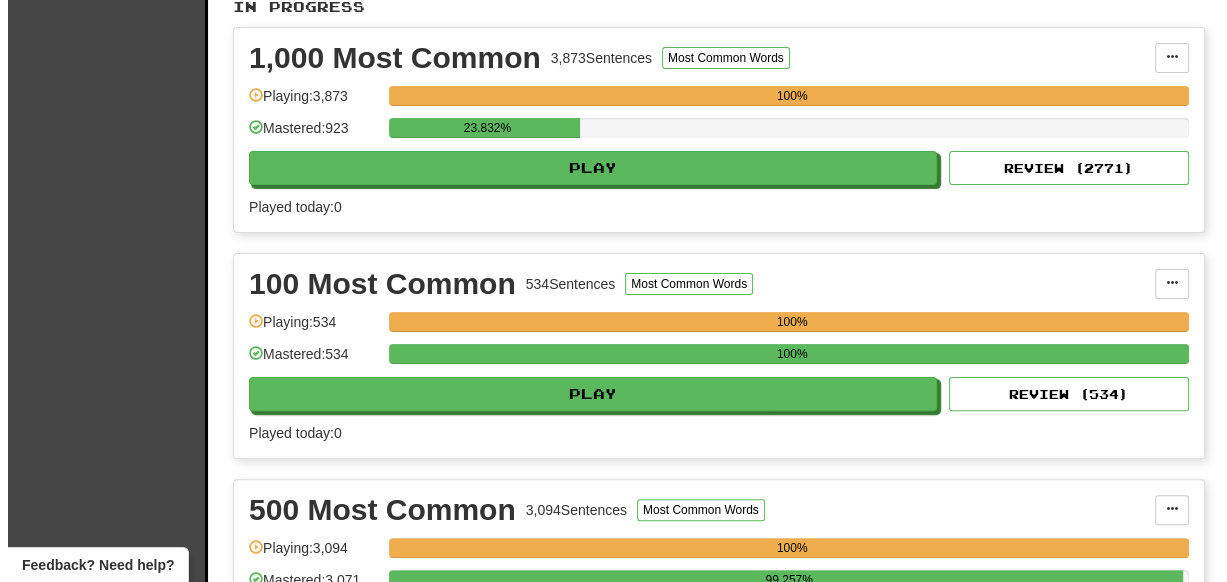 scroll, scrollTop: 454, scrollLeft: 0, axis: vertical 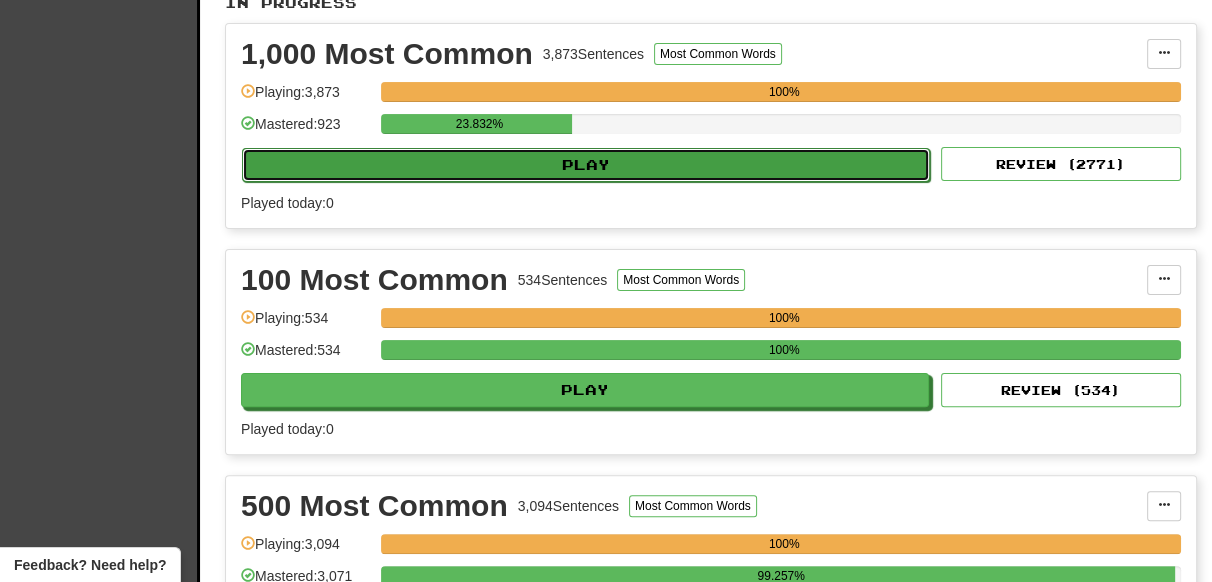 click on "Play" at bounding box center (586, 165) 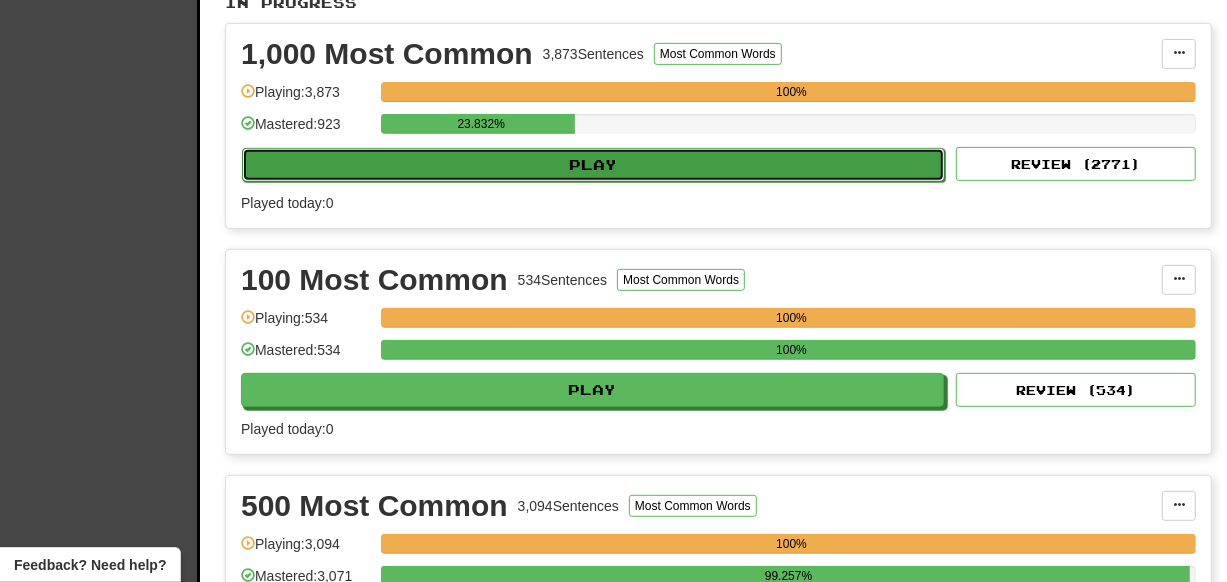 select on "**" 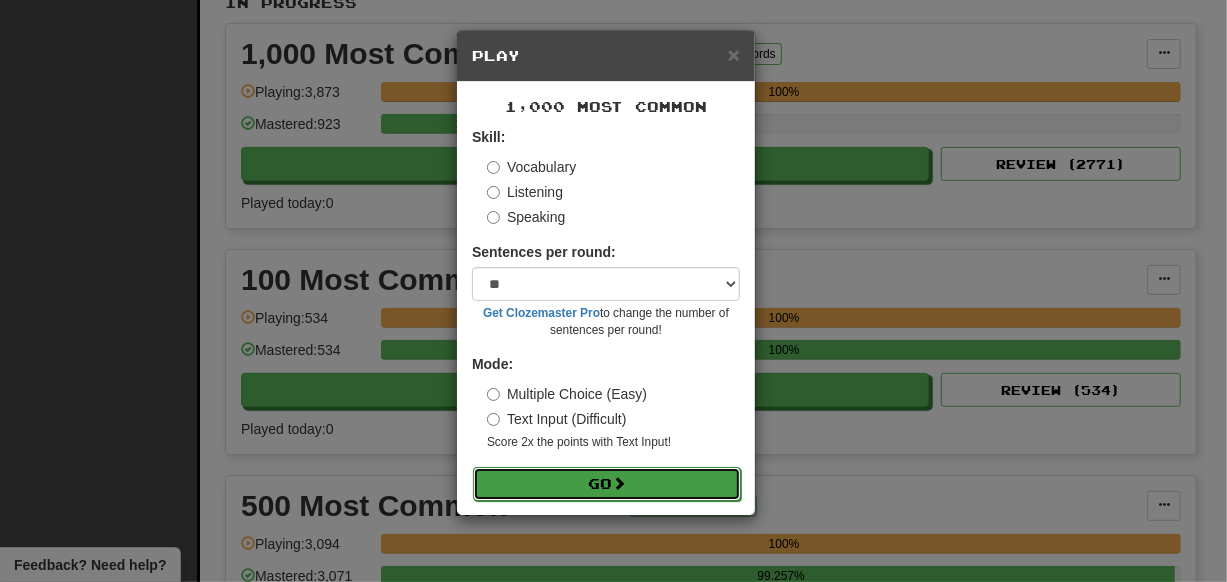 click on "Go" at bounding box center (607, 484) 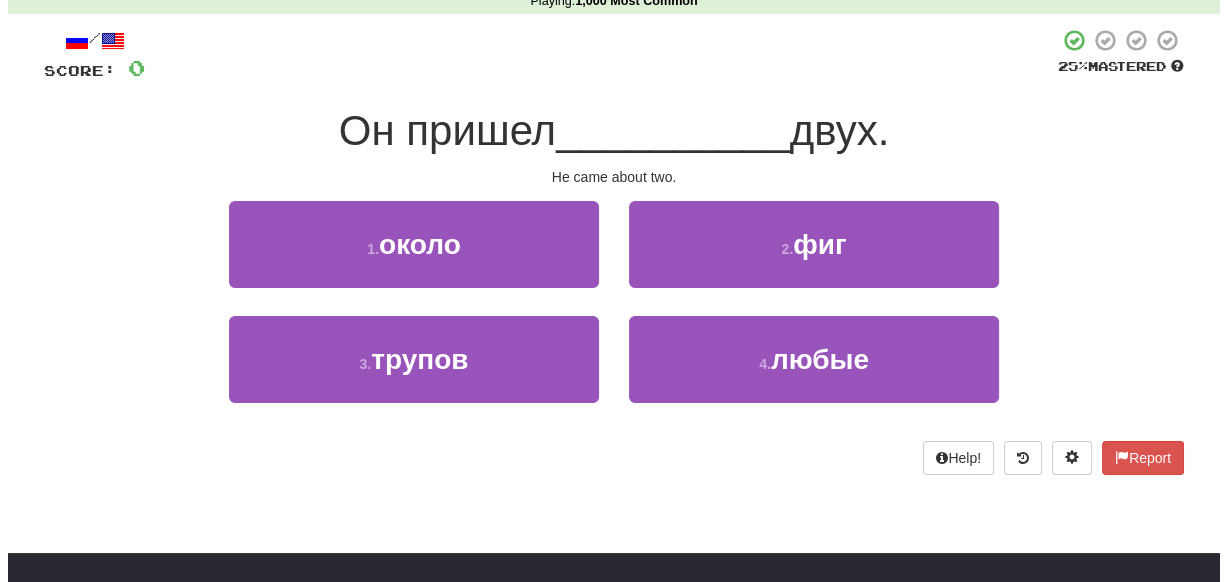 scroll, scrollTop: 0, scrollLeft: 0, axis: both 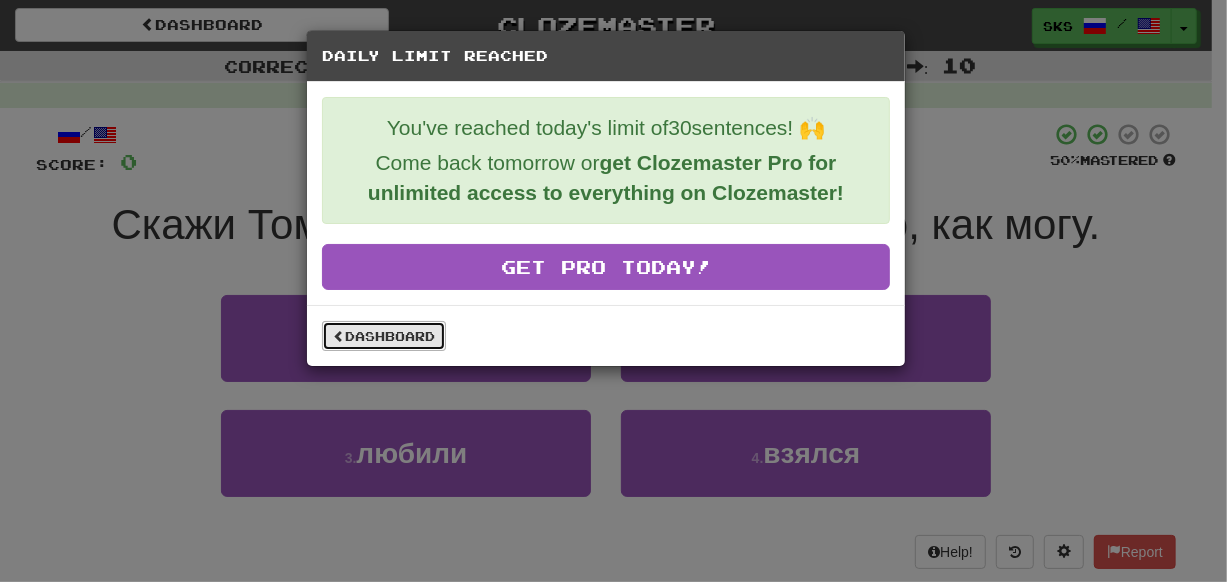 click on "Dashboard" at bounding box center [384, 336] 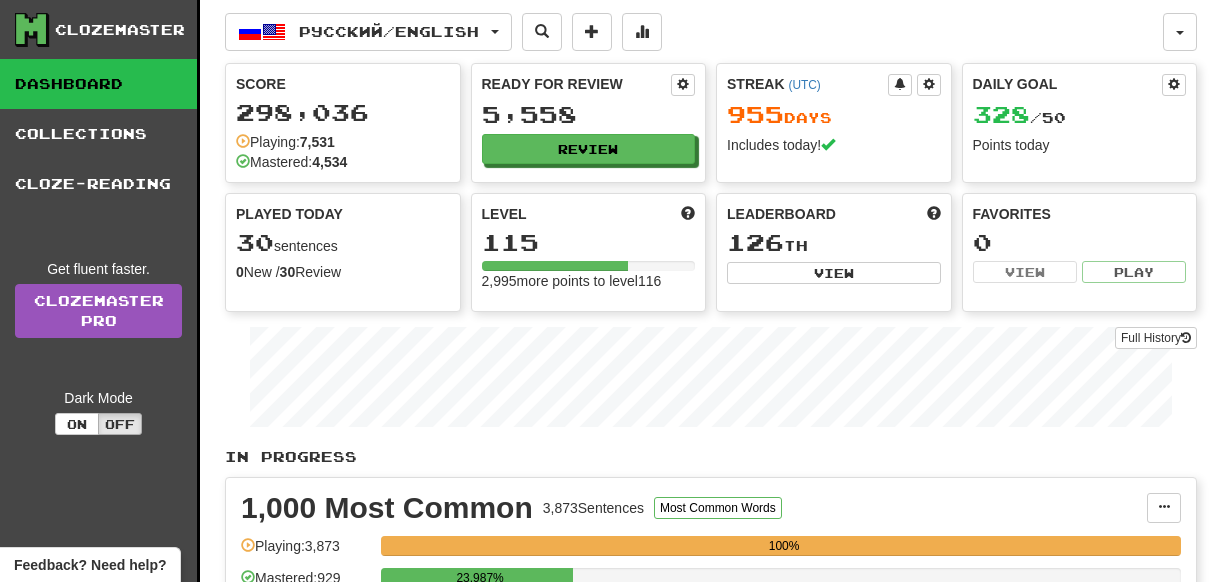 scroll, scrollTop: 0, scrollLeft: 0, axis: both 